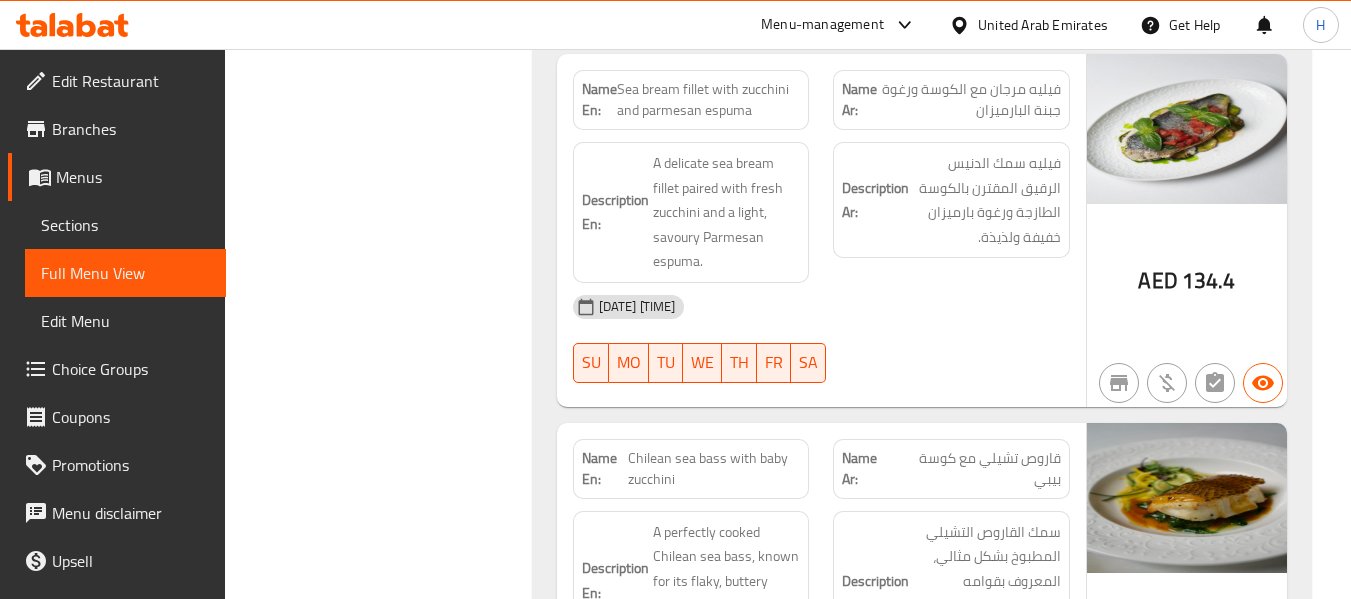 scroll, scrollTop: 23679, scrollLeft: 0, axis: vertical 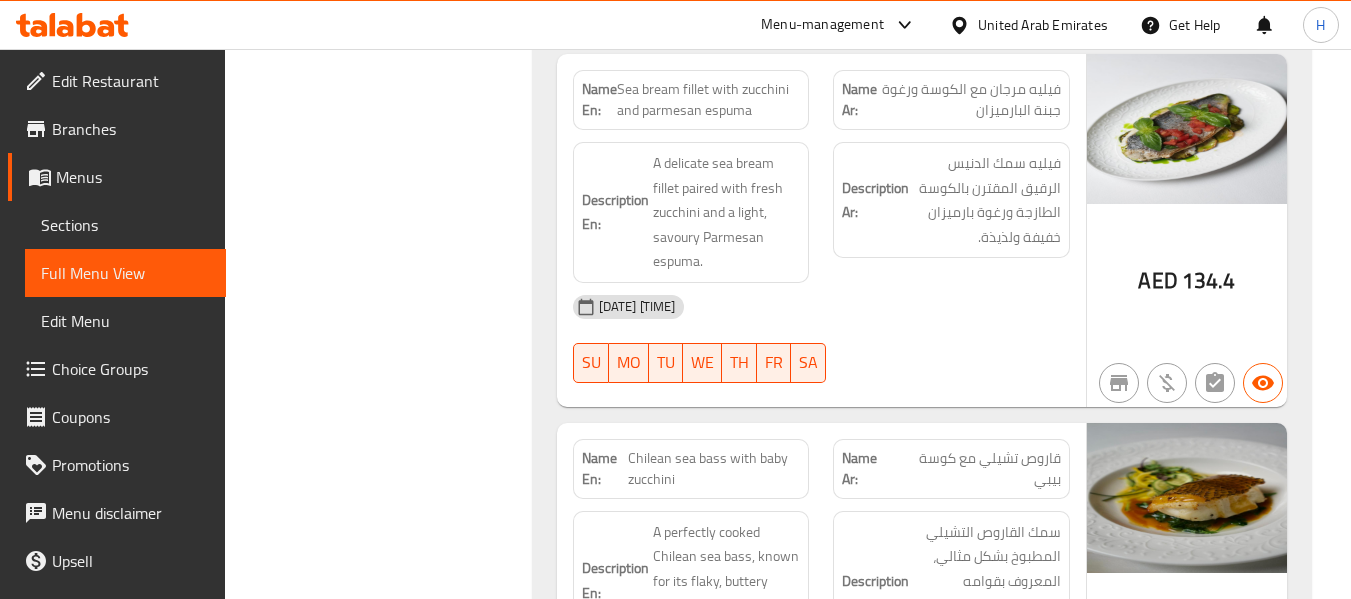 click on "Menu-management" at bounding box center (822, 25) 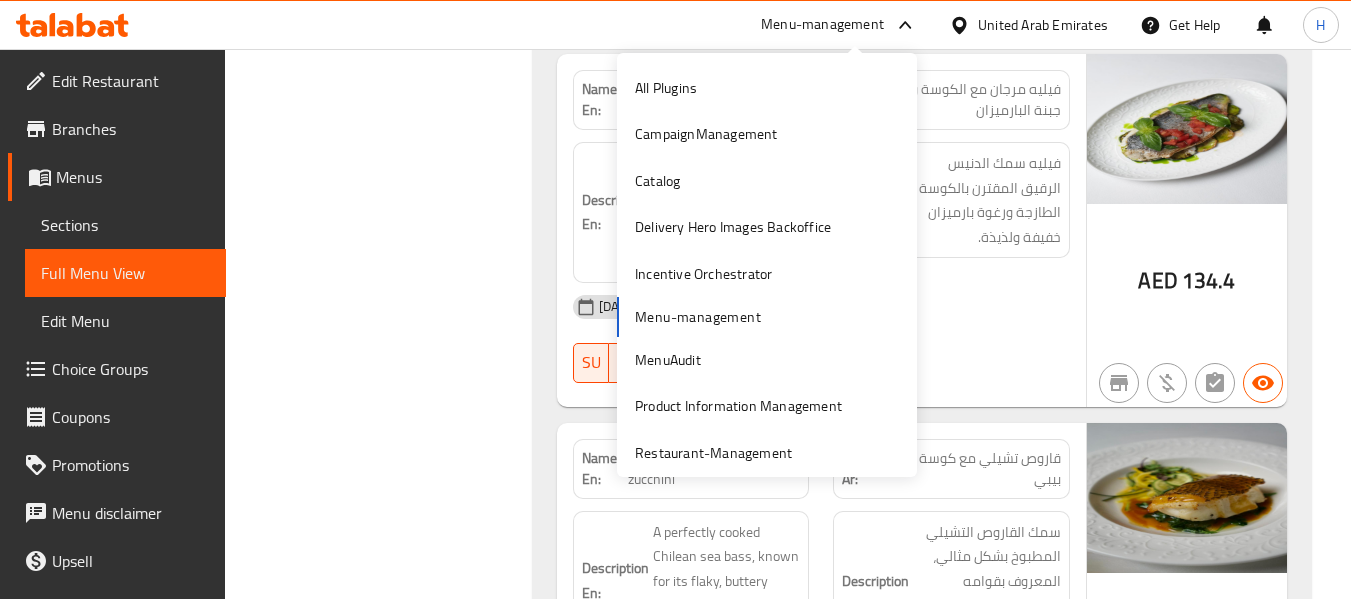 click on "All Plugins CampaignManagement Catalog Delivery Hero Images Backoffice Incentive Orchestrator Menu-management MenuAudit Product Information Management Restaurant-Management" at bounding box center (767, 270) 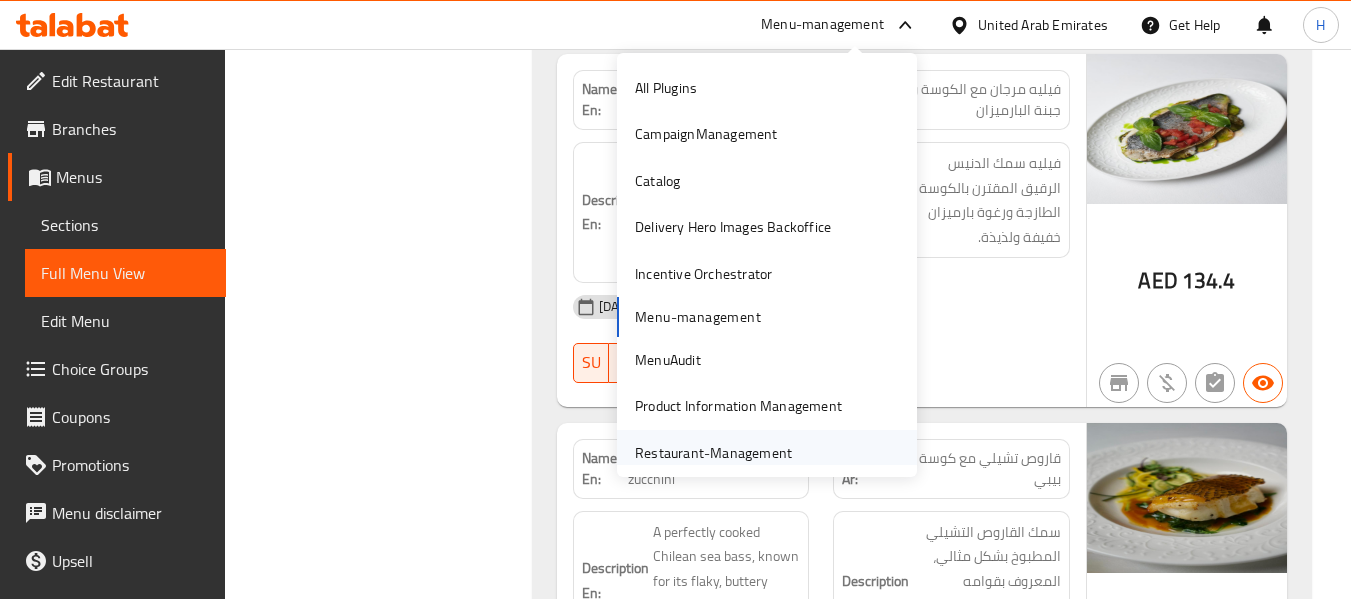 click on "All Plugins CampaignManagement Catalog Delivery Hero Images Backoffice Incentive Orchestrator Menu-management MenuAudit Product Information Management Restaurant-Management" at bounding box center (767, 265) 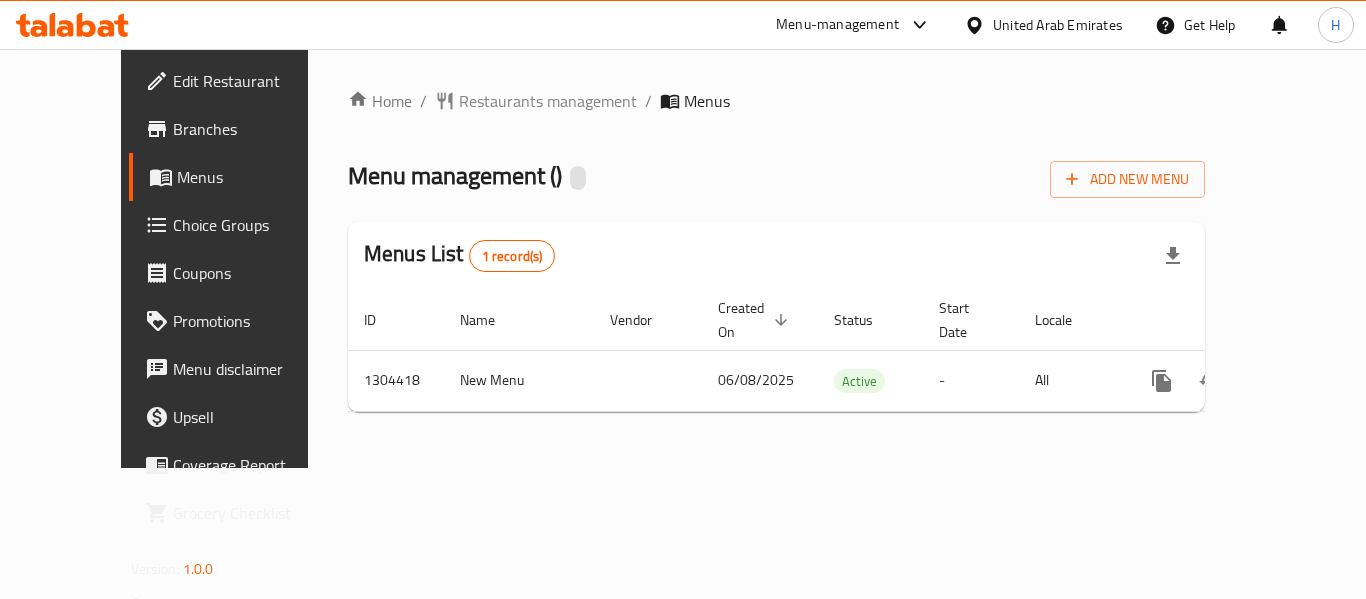 scroll, scrollTop: 0, scrollLeft: 0, axis: both 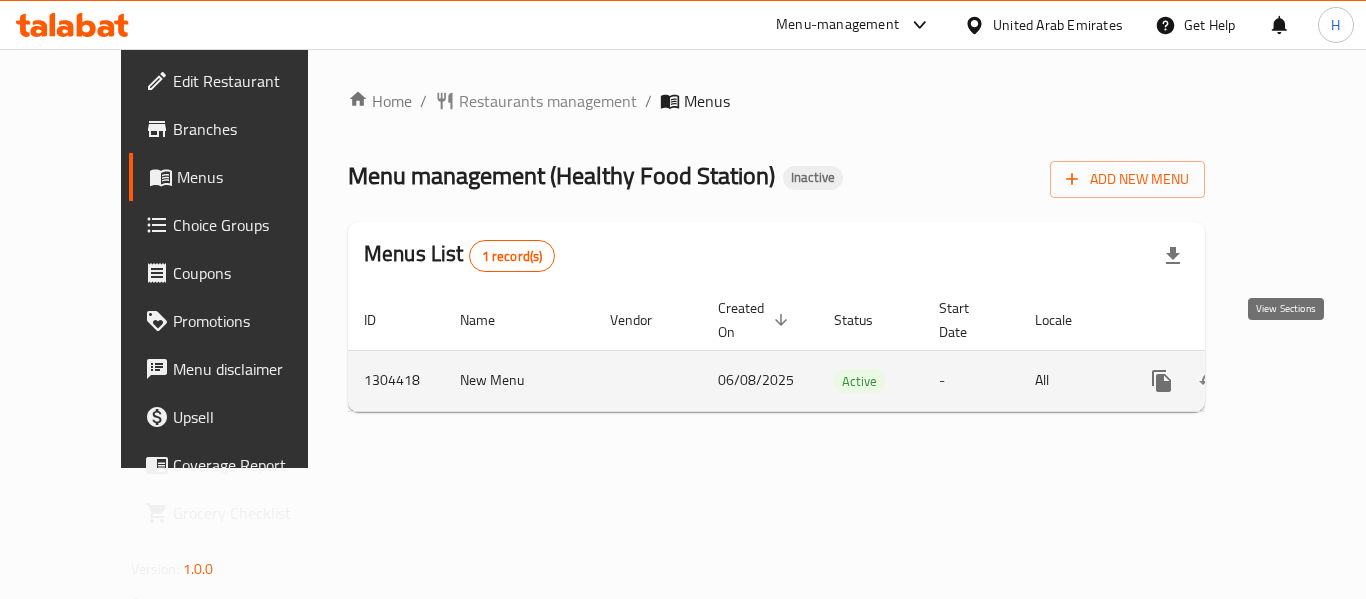 click at bounding box center [1306, 381] 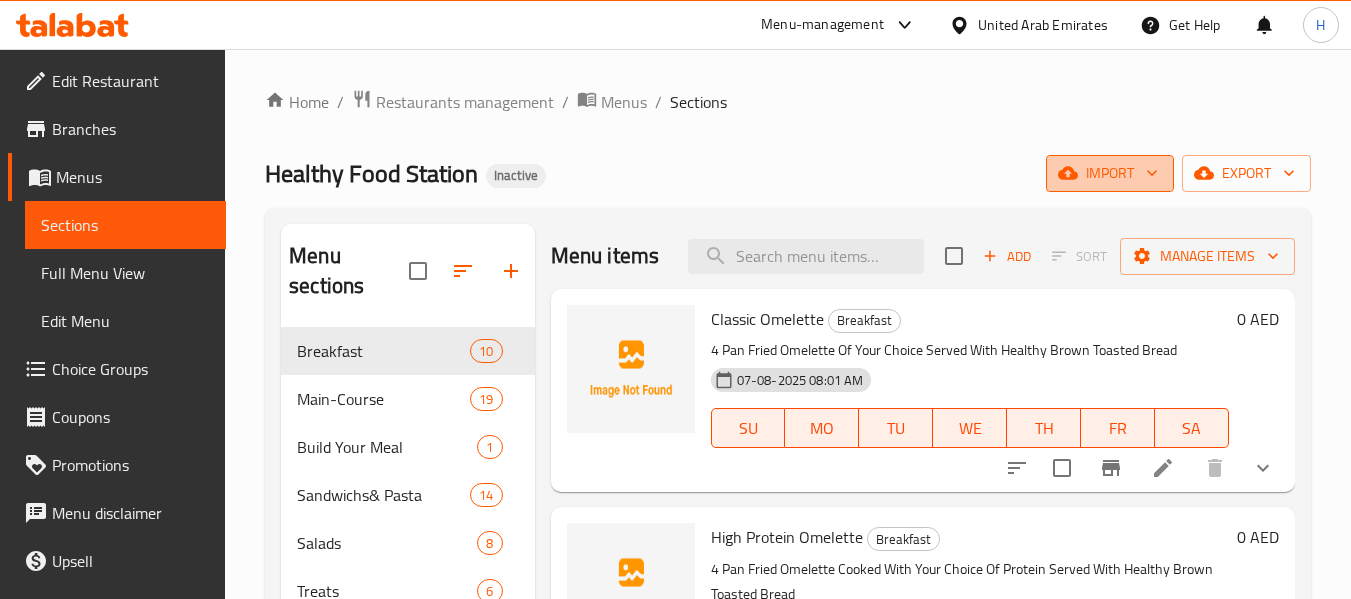 click on "import" at bounding box center [1110, 173] 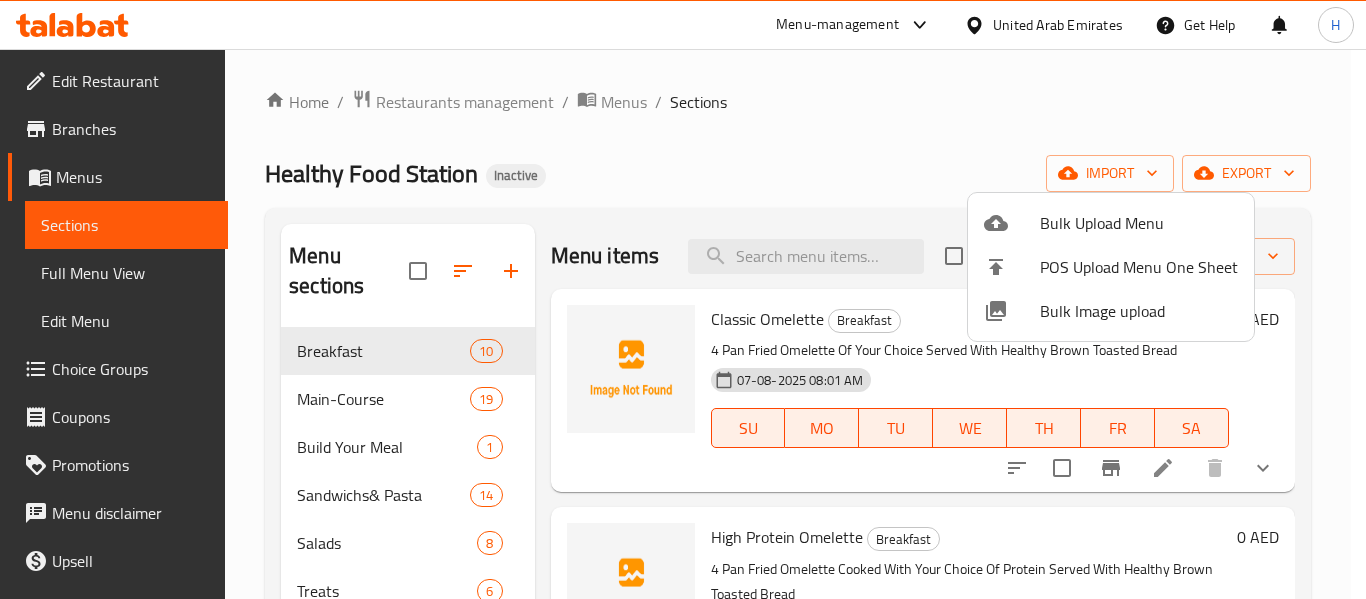 click on "Bulk Image upload" at bounding box center [1139, 311] 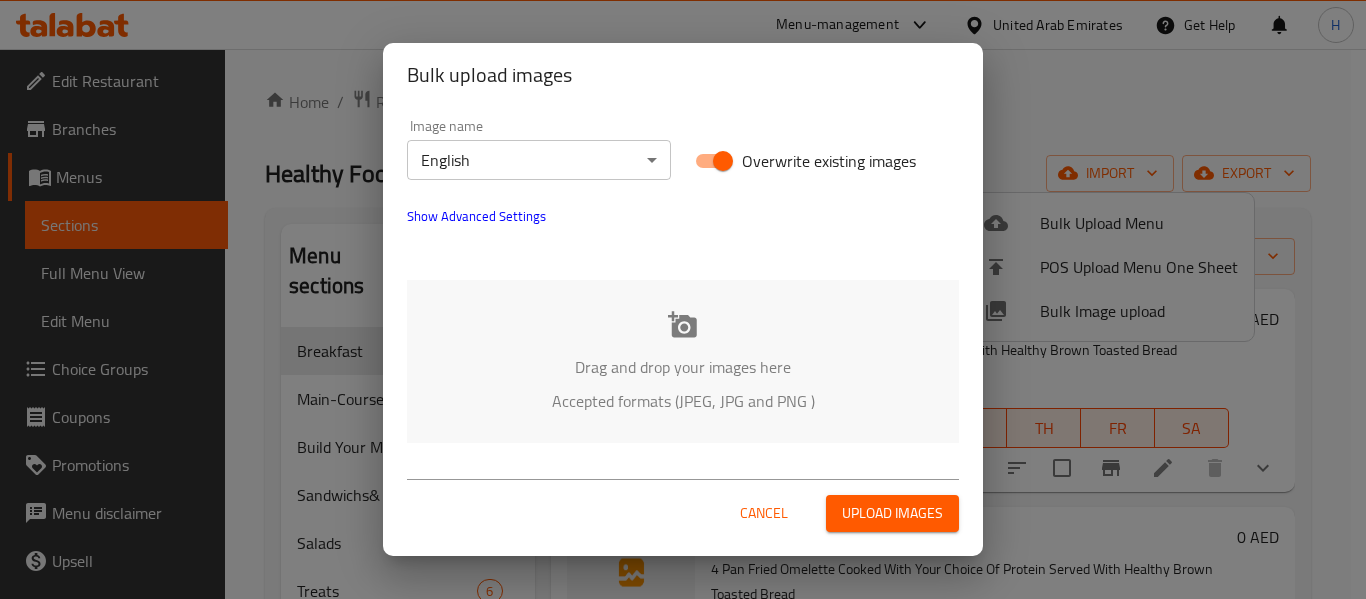 click on "Drag and drop your images here" at bounding box center [683, 367] 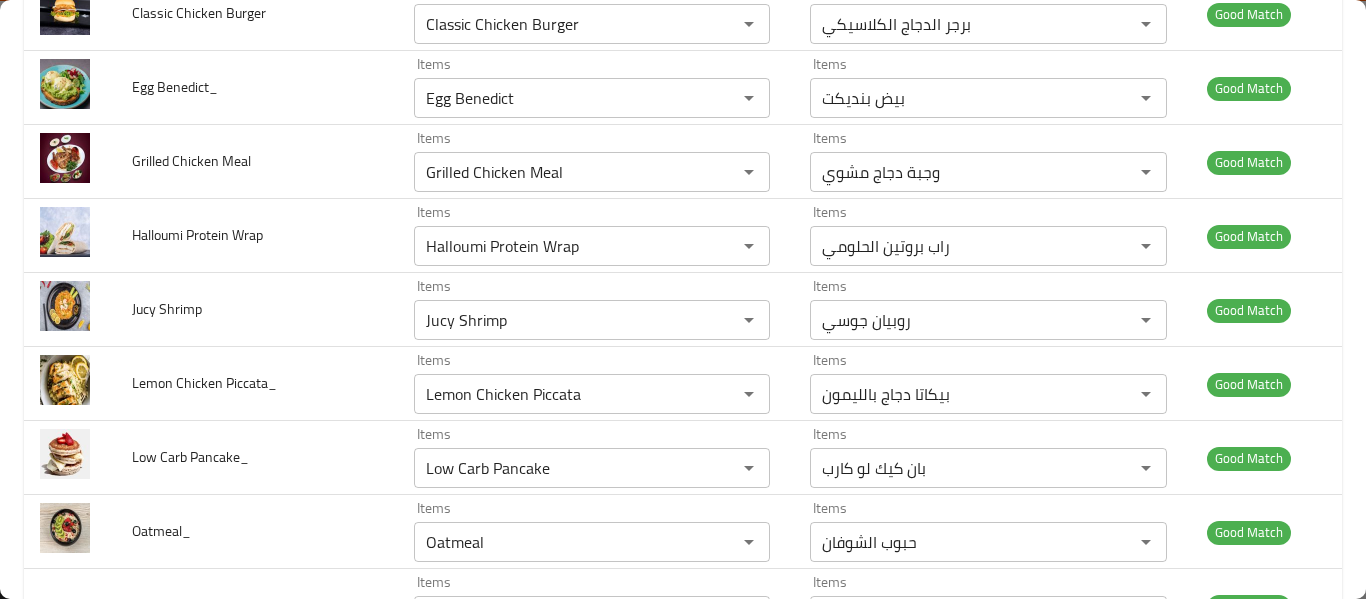 scroll, scrollTop: 4533, scrollLeft: 0, axis: vertical 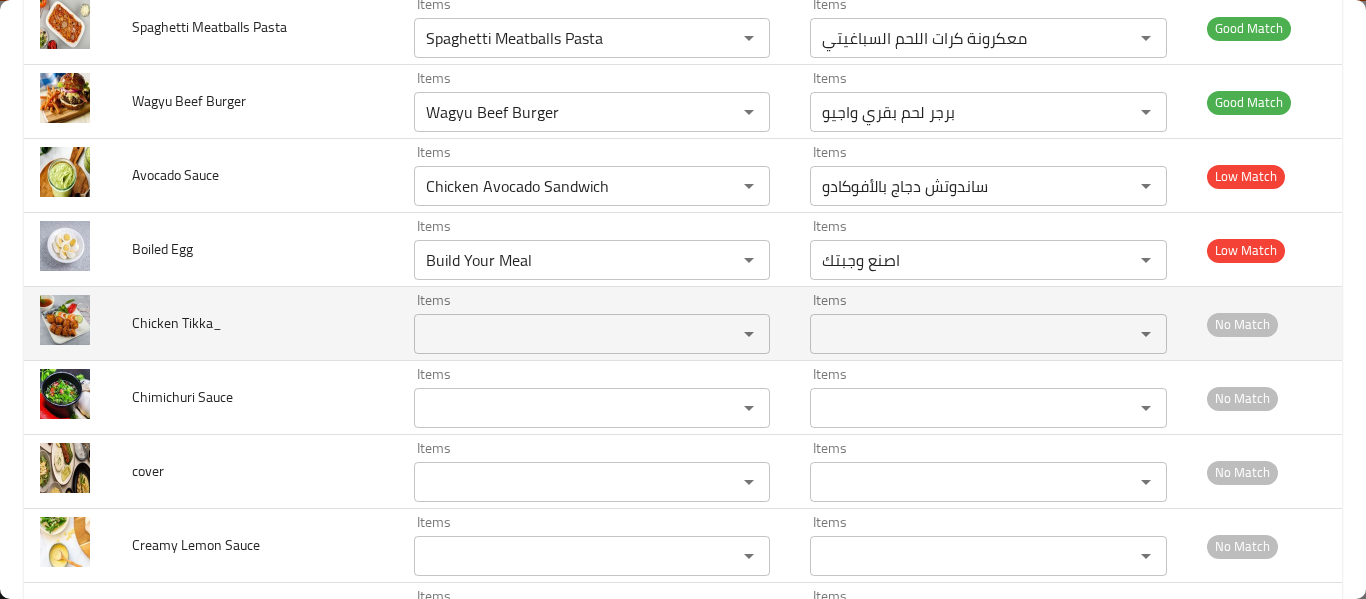 click on "Items" at bounding box center (563, 334) 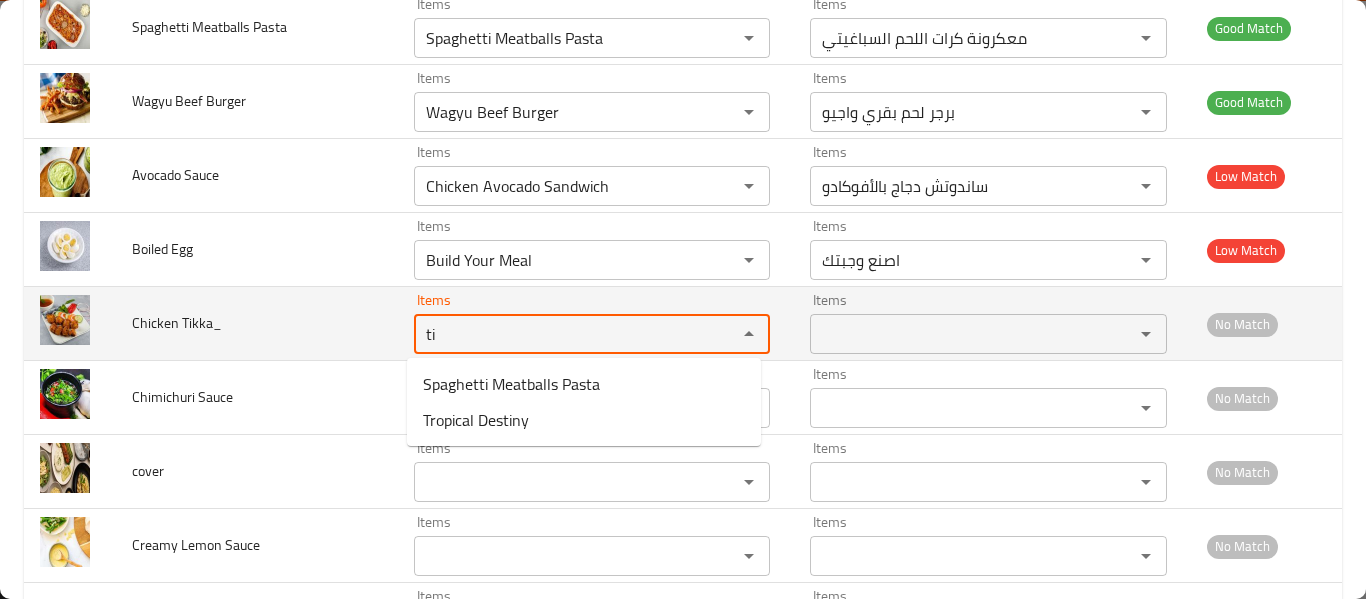 type on "t" 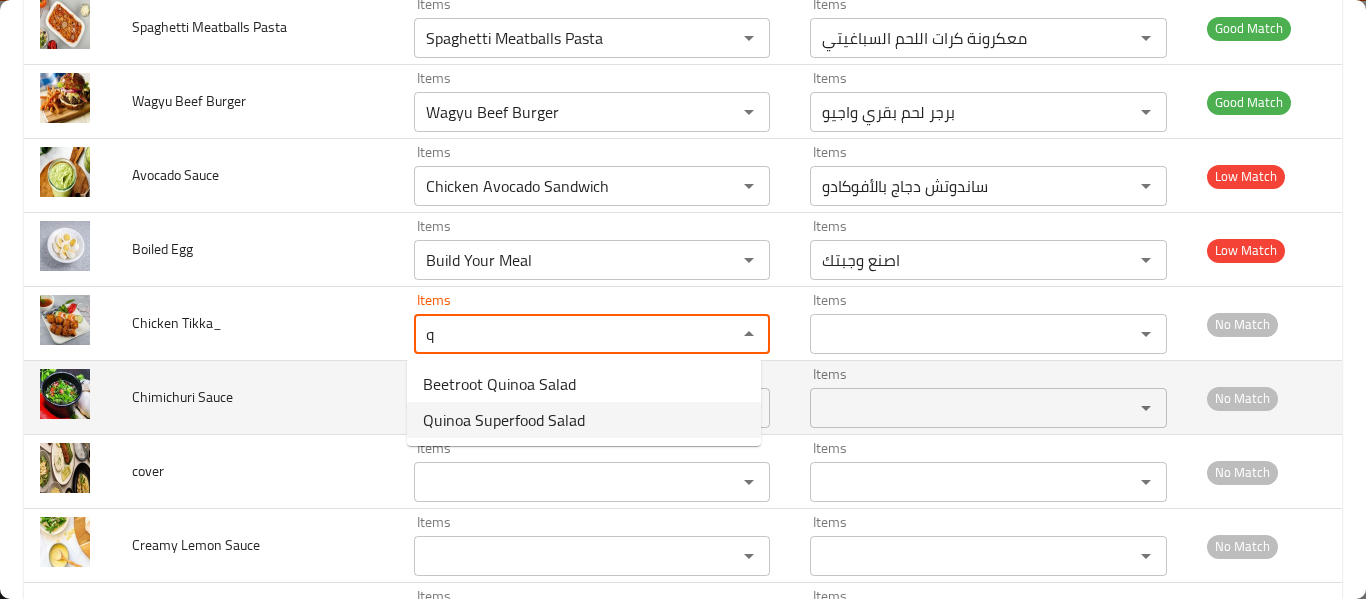 type on "q" 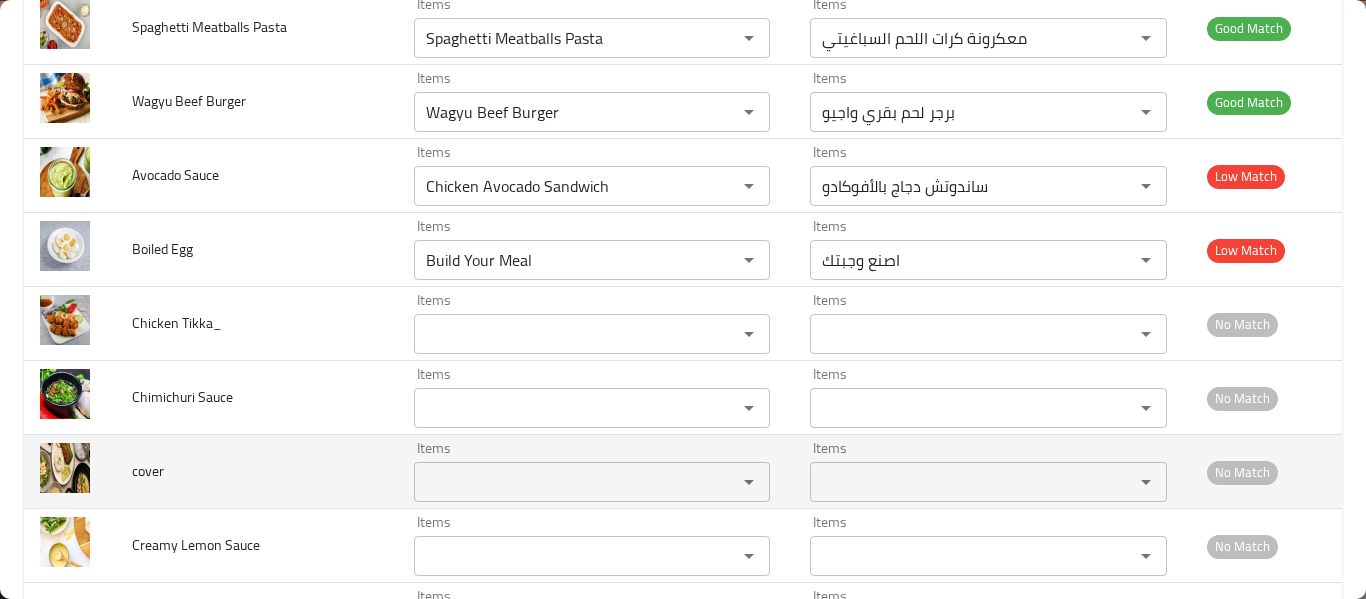 scroll, scrollTop: 5333, scrollLeft: 0, axis: vertical 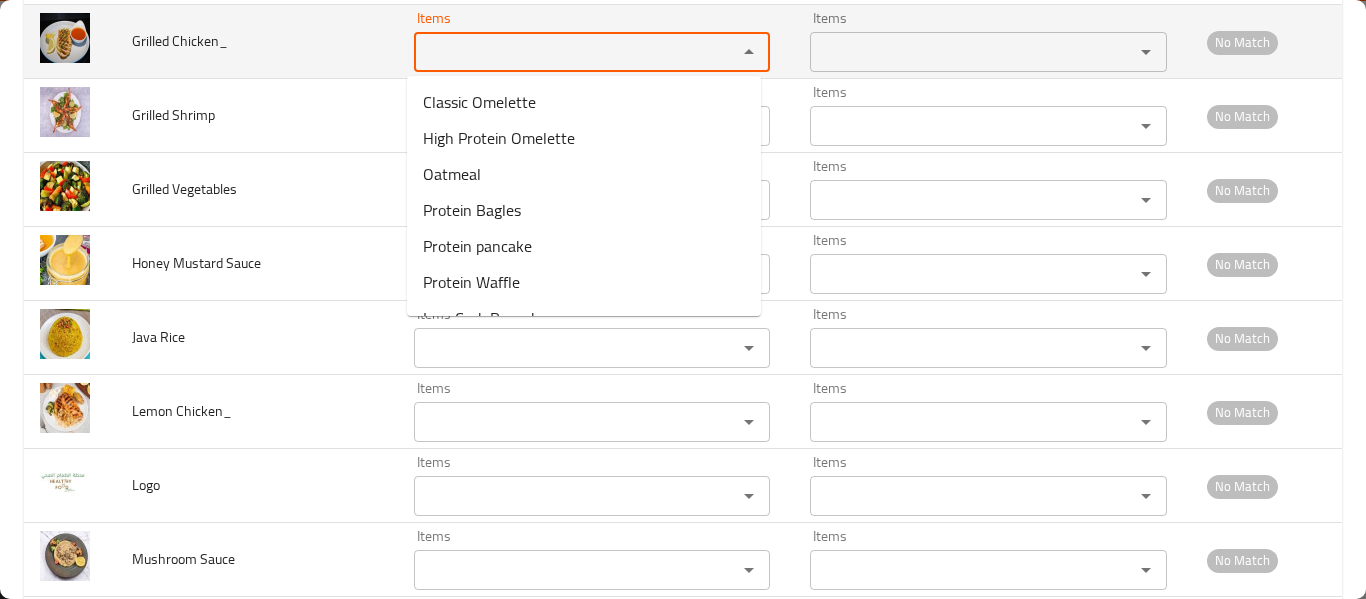 click on "Items" at bounding box center [563, 52] 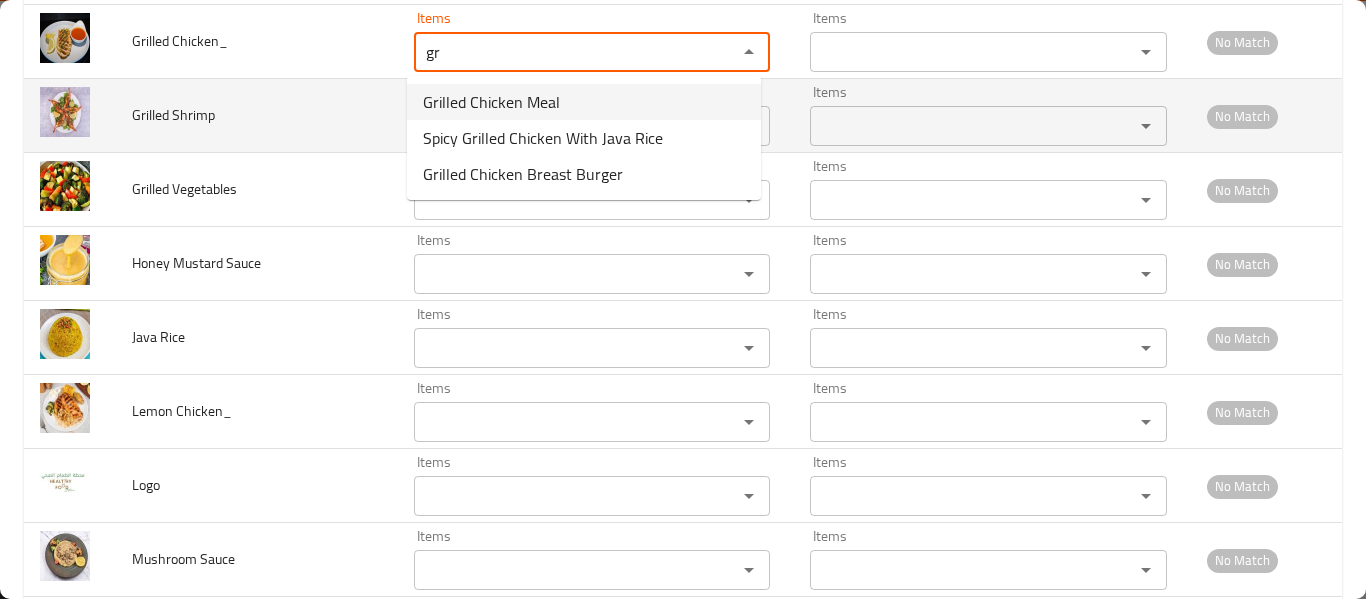 click on "Grilled Chicken Meal" at bounding box center (491, 102) 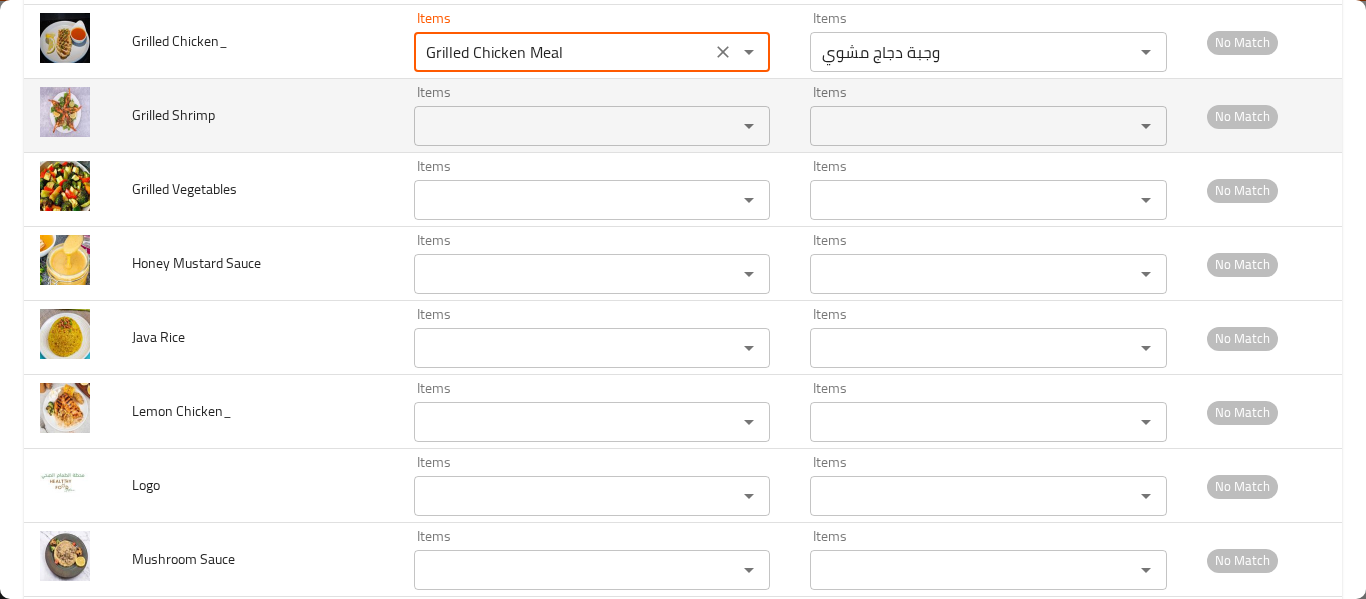 type on "Grilled Chicken Meal" 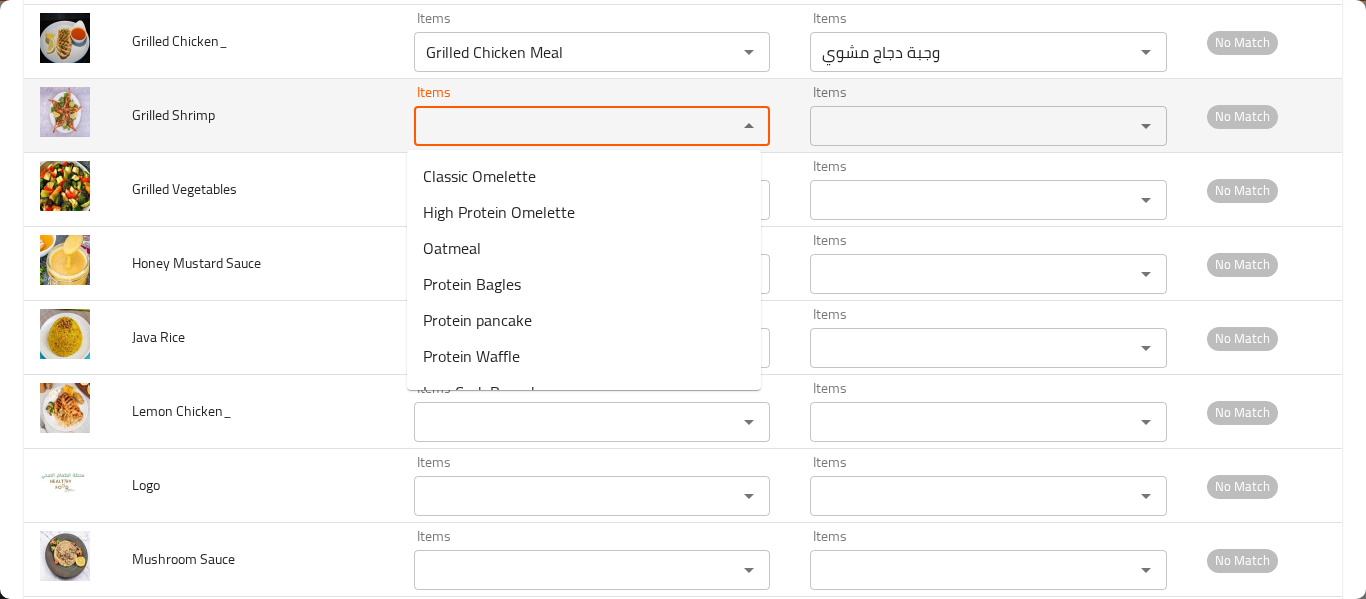 click on "Items" at bounding box center (563, 126) 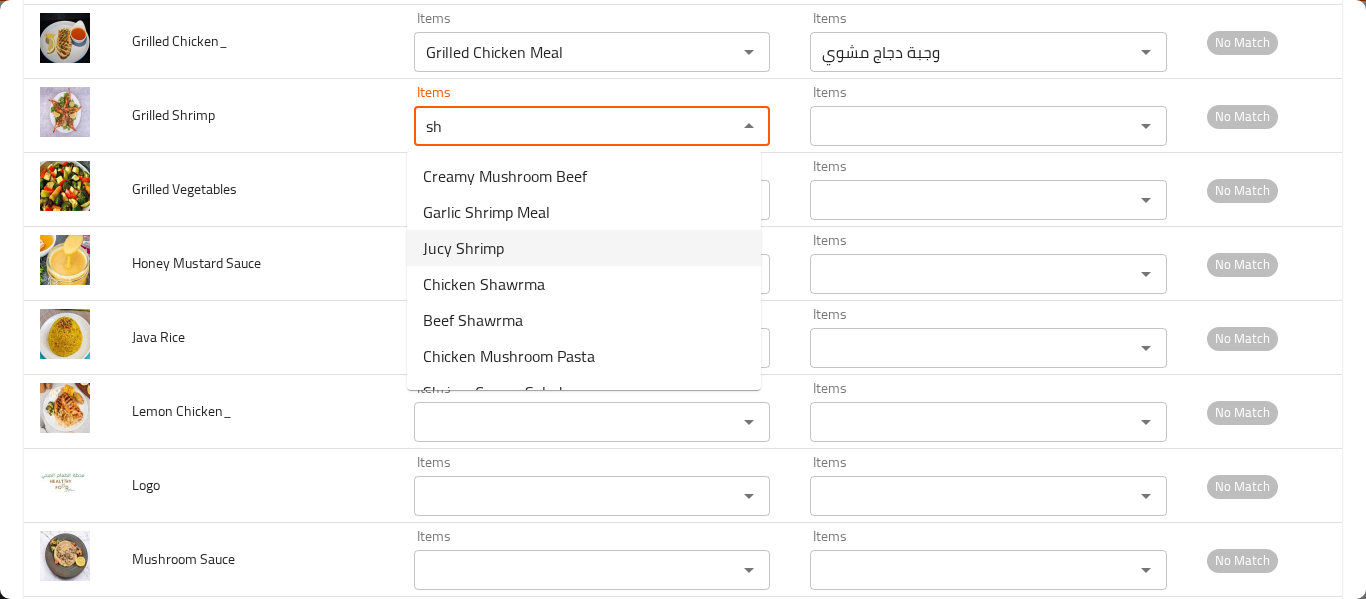 click on "Jucy Shrimp" at bounding box center (463, 248) 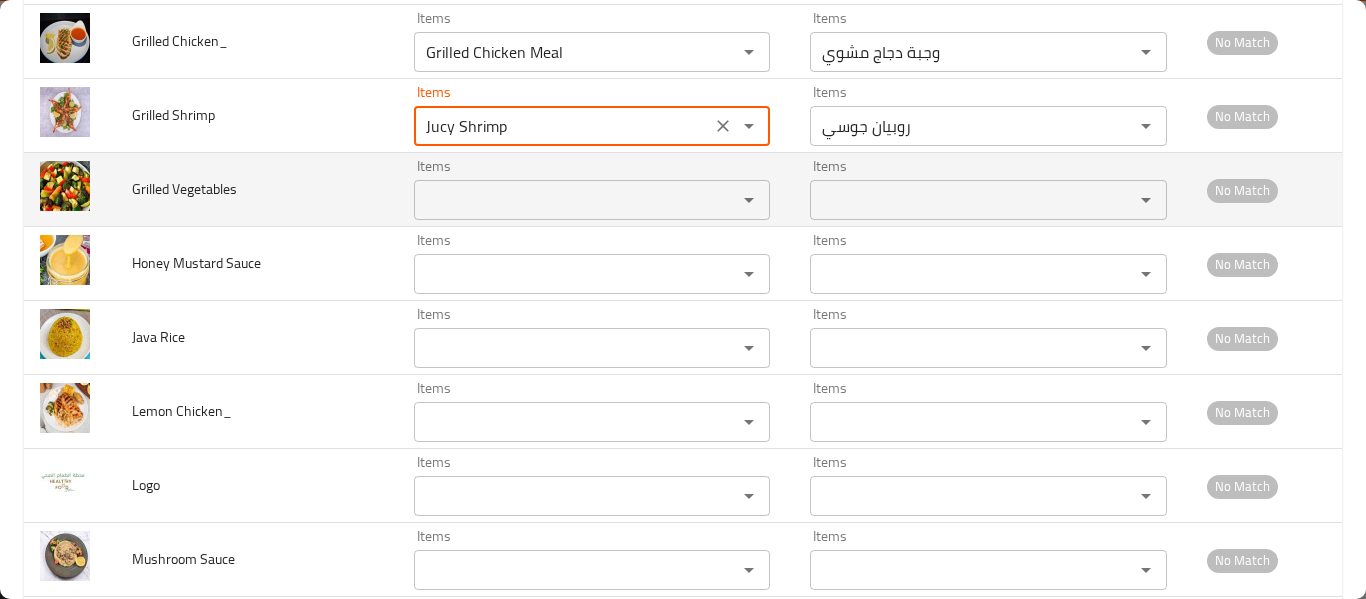 type on "Jucy Shrimp" 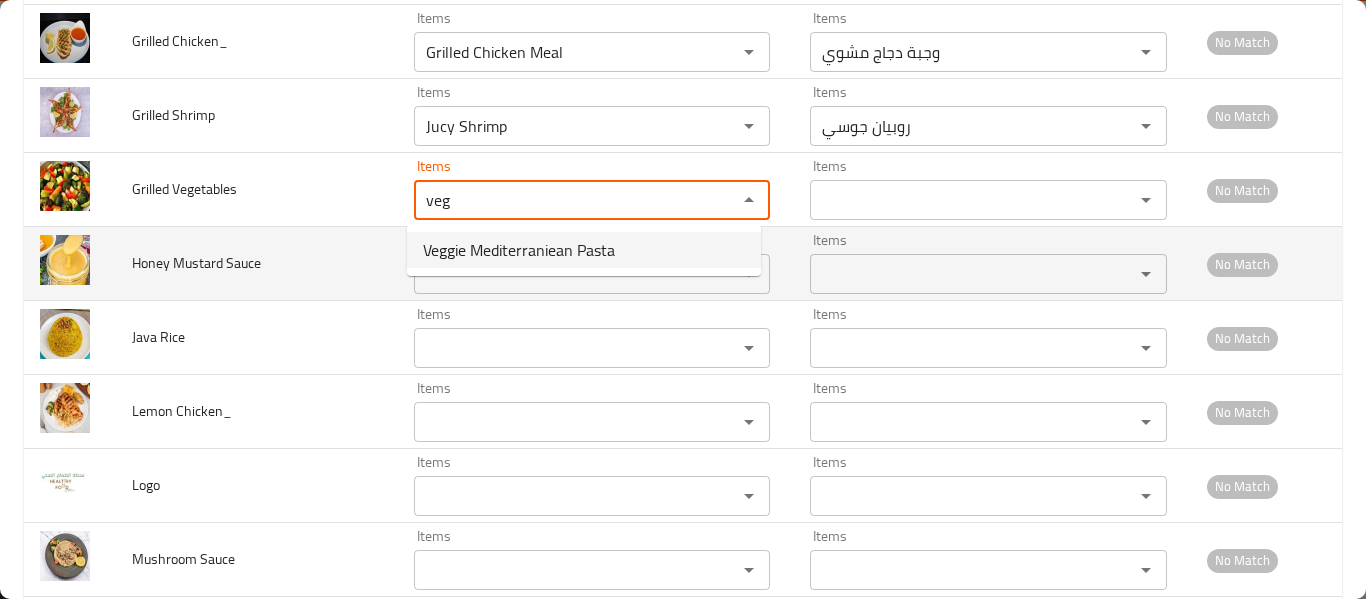 type on "veg" 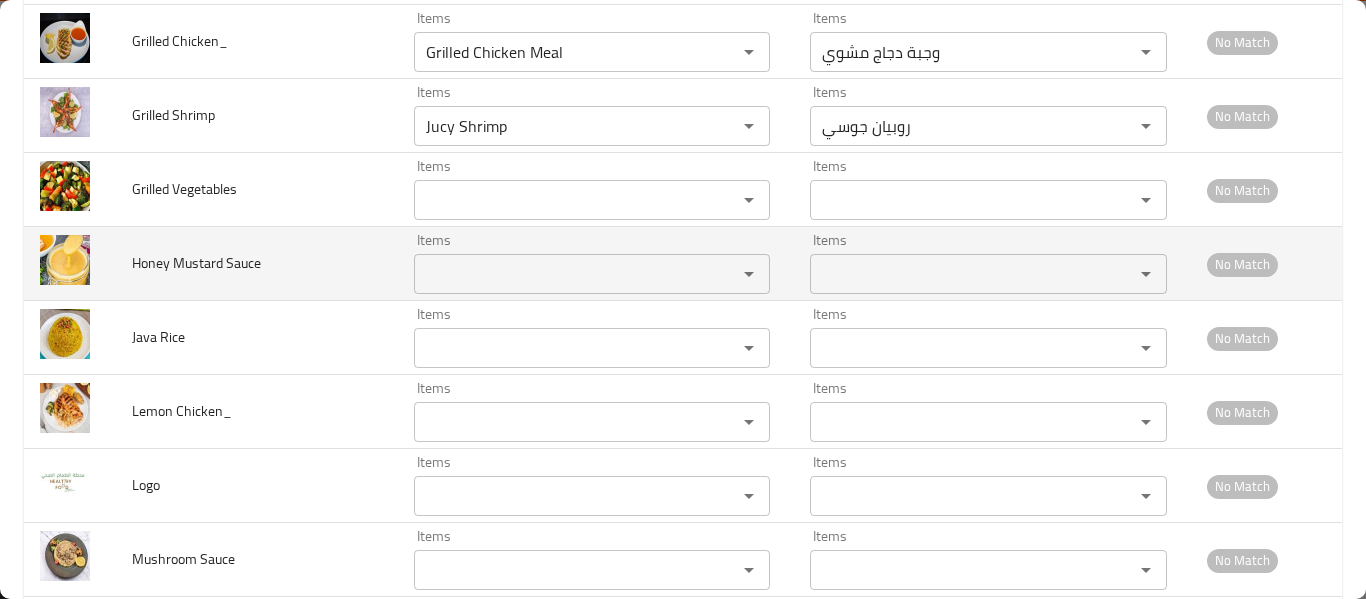 click on "Honey Mustard Sauce" at bounding box center [257, 264] 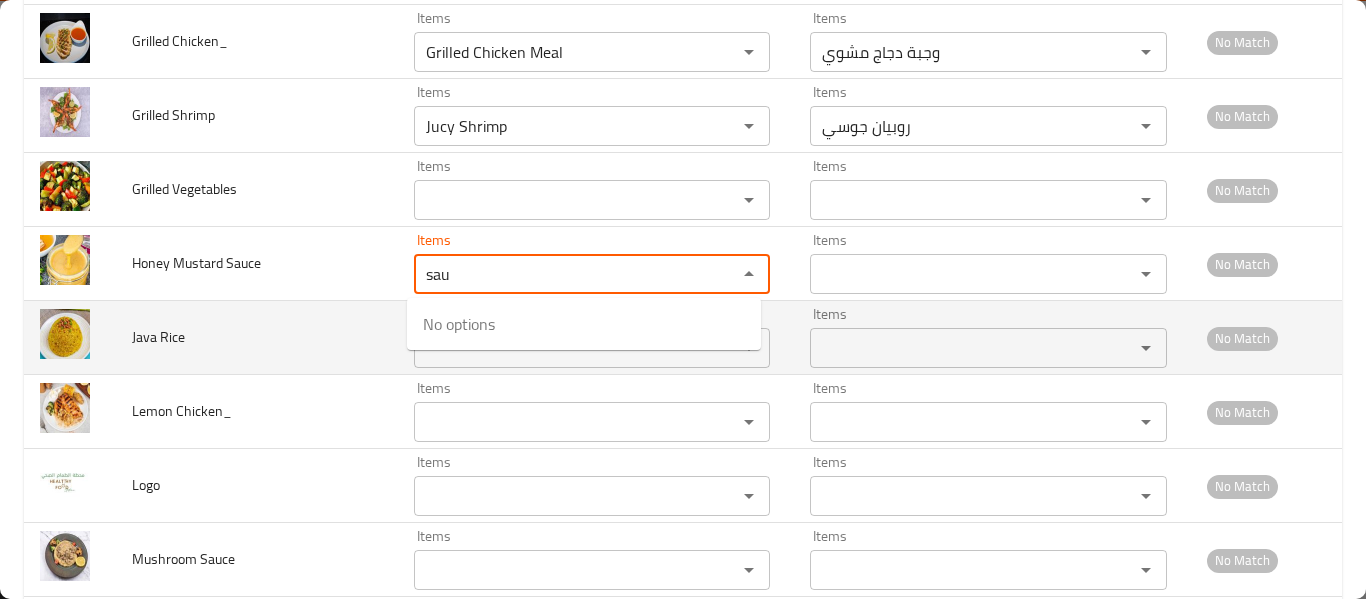 type on "sau" 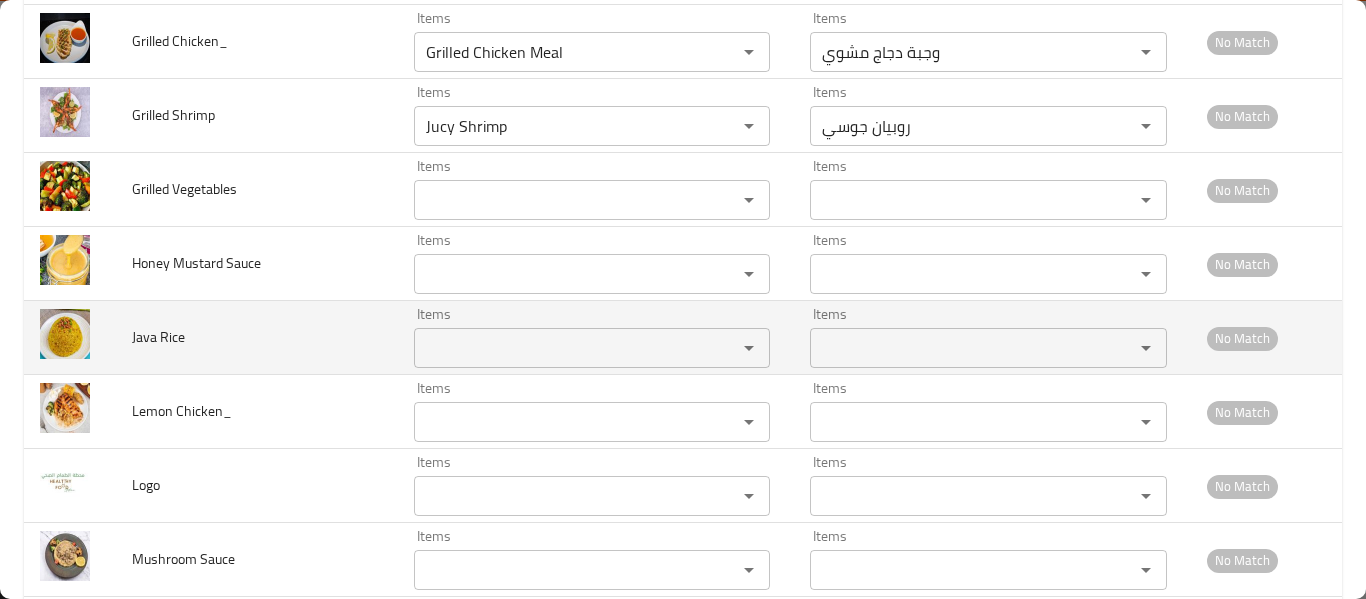 click on "Java  Rice" at bounding box center [257, 338] 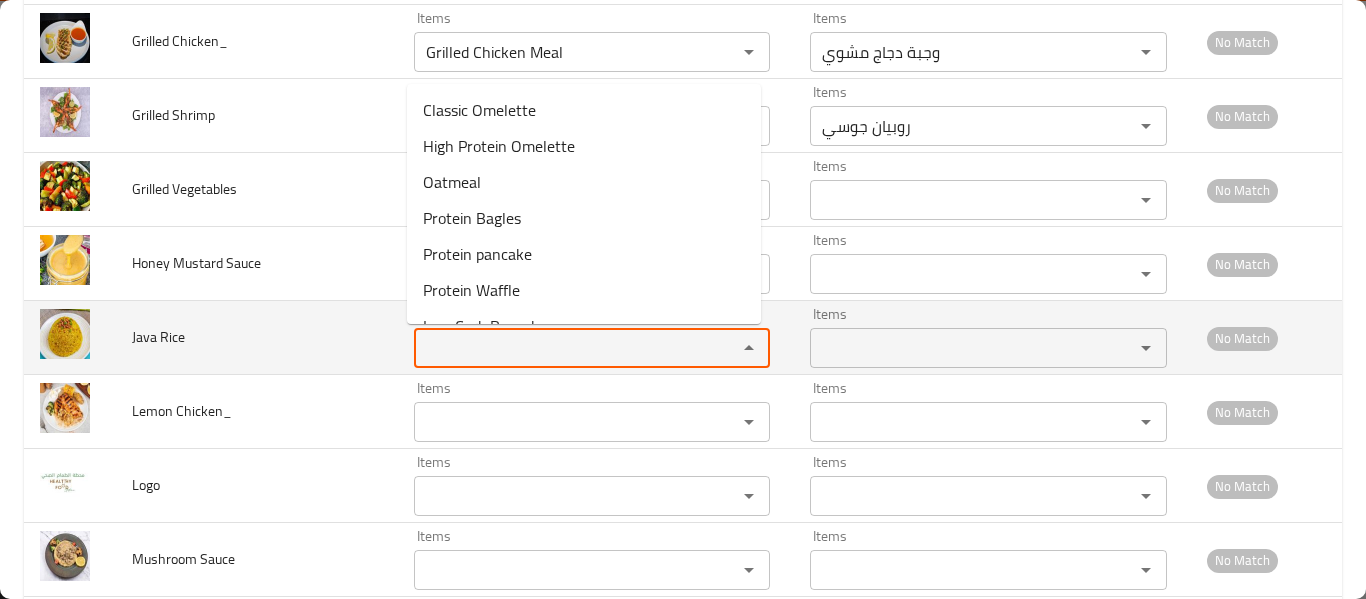 click on "Items" at bounding box center [563, 348] 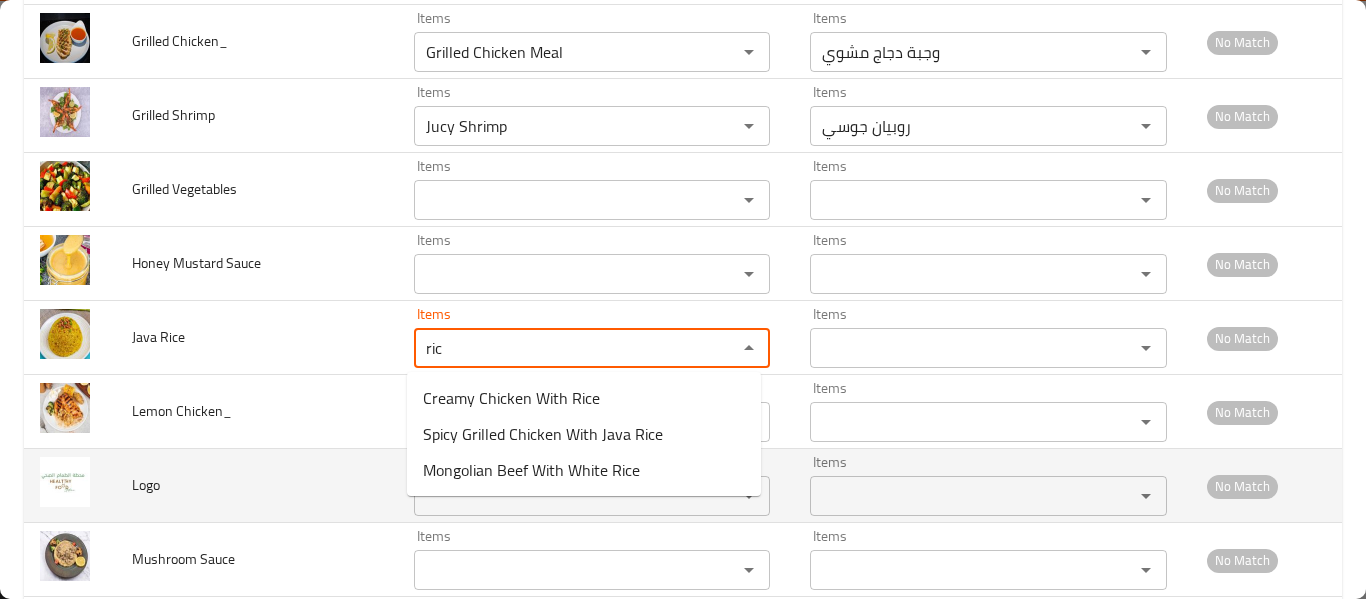 type on "ric" 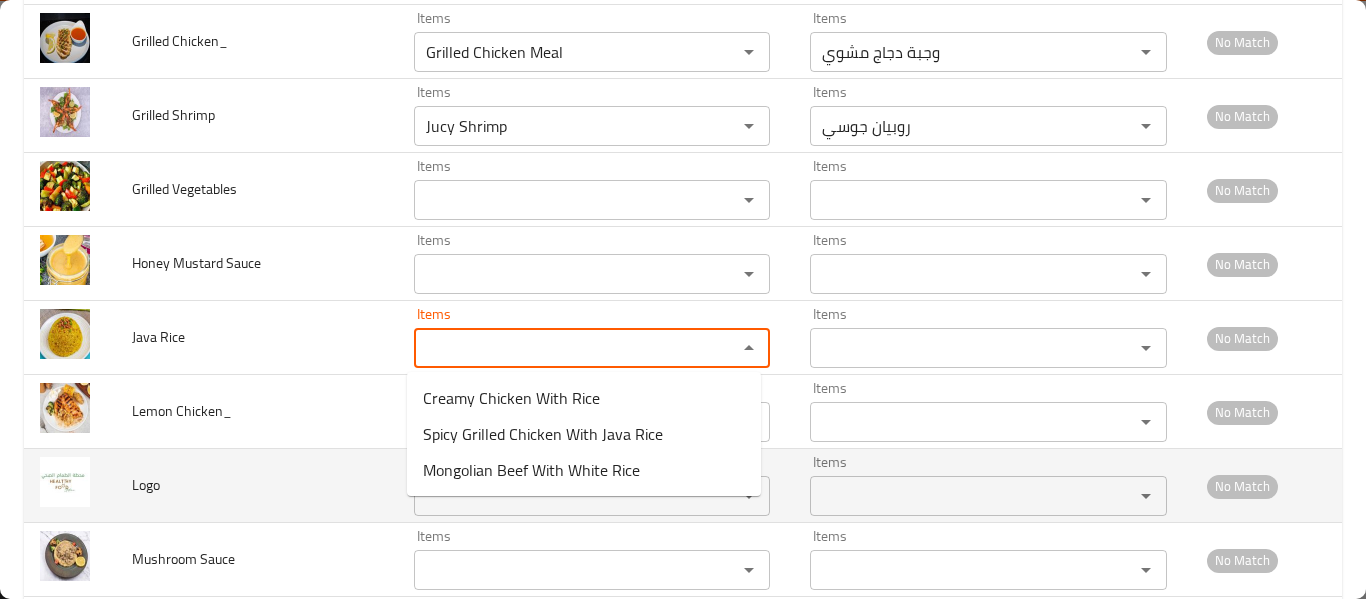 click on "Logo" at bounding box center [257, 486] 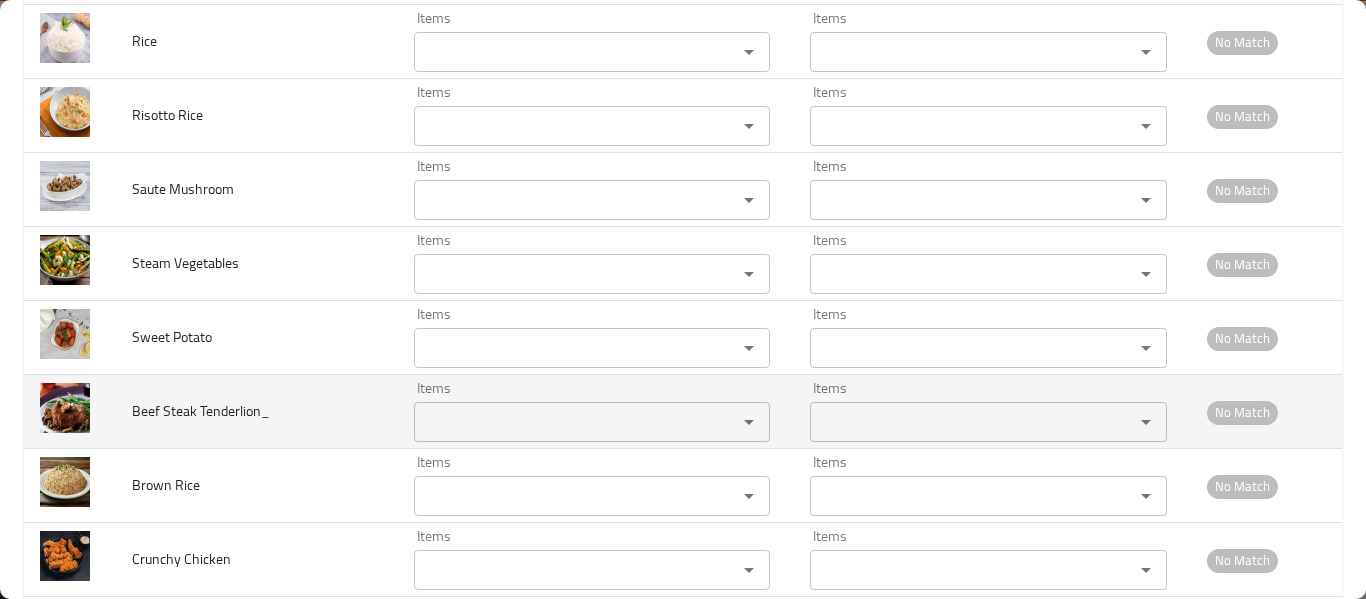 scroll, scrollTop: 5614, scrollLeft: 0, axis: vertical 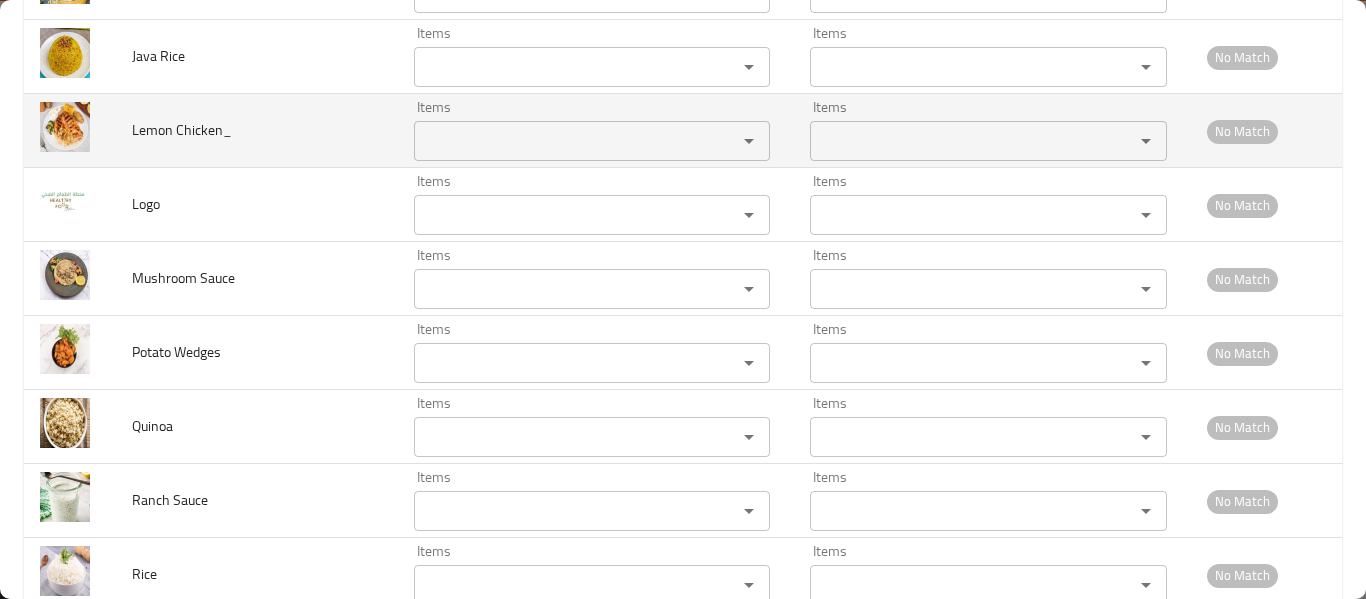click on "Items" at bounding box center [592, 141] 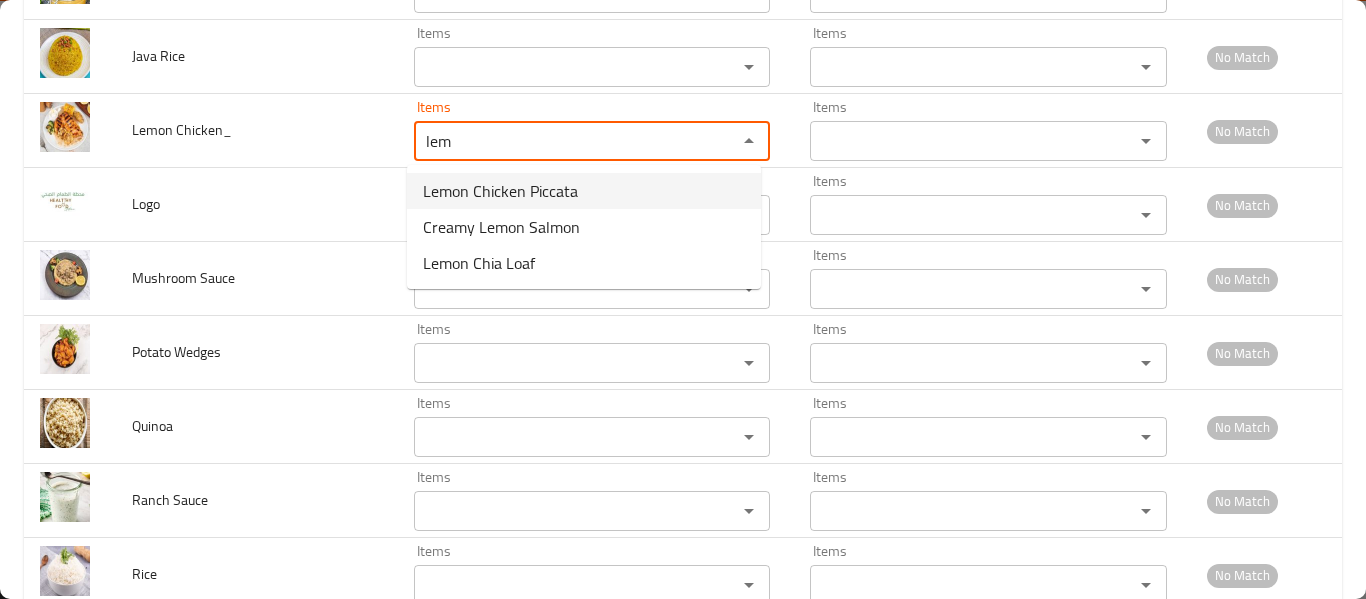 click on "Lemon Chicken Piccata" at bounding box center (500, 191) 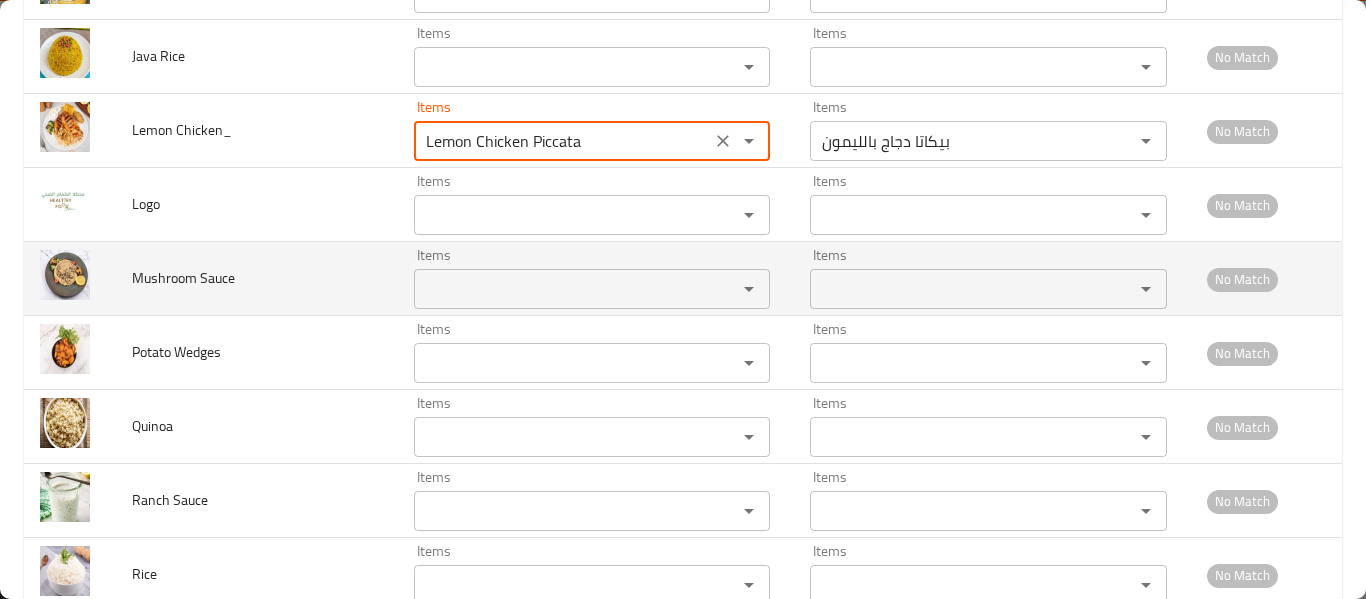 type on "Lemon Chicken Piccata" 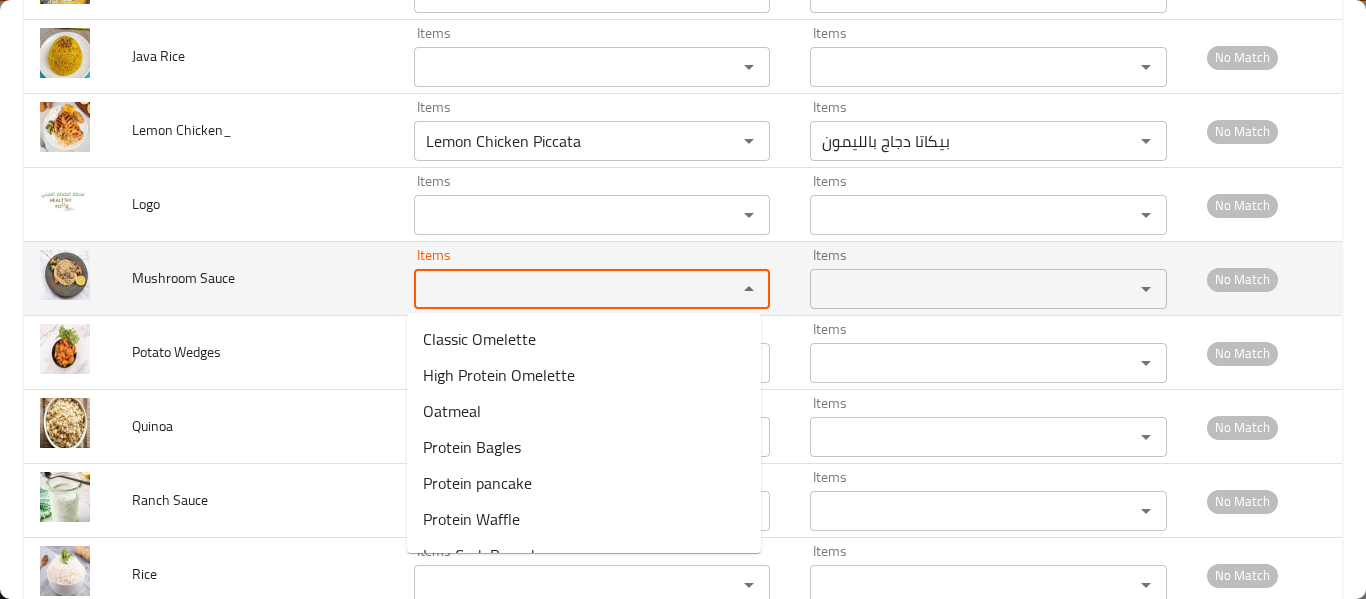 click on "Items" at bounding box center [563, 289] 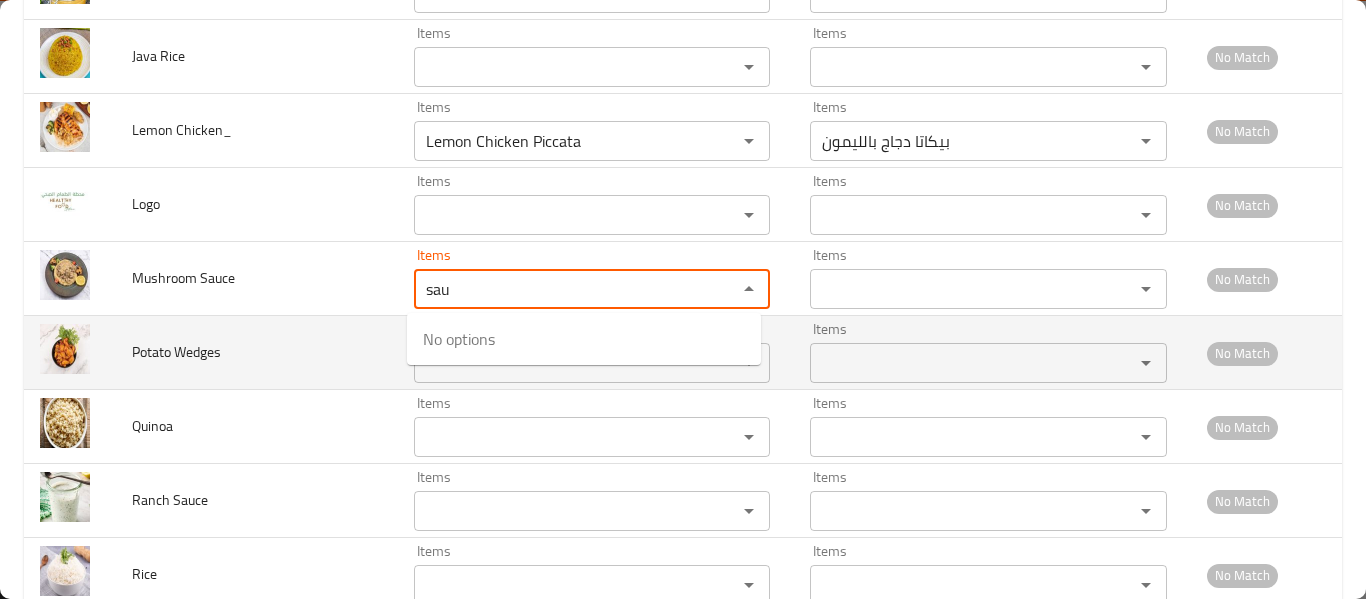 type on "sau" 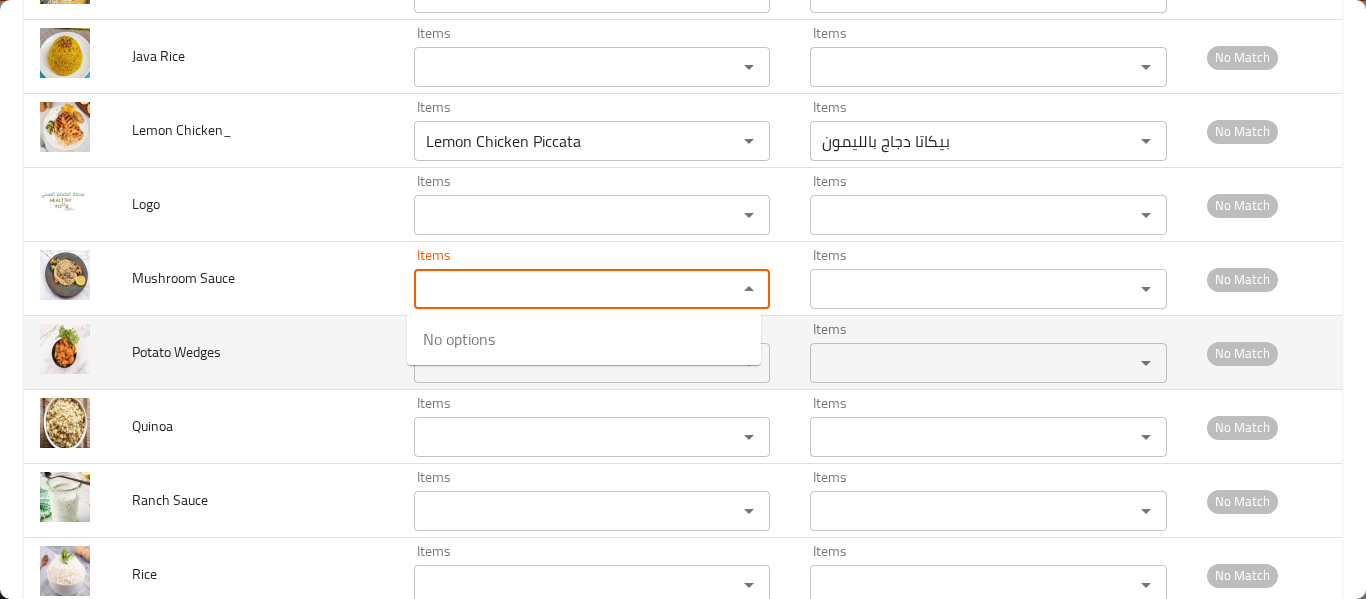 click on "Items Items" at bounding box center [596, 353] 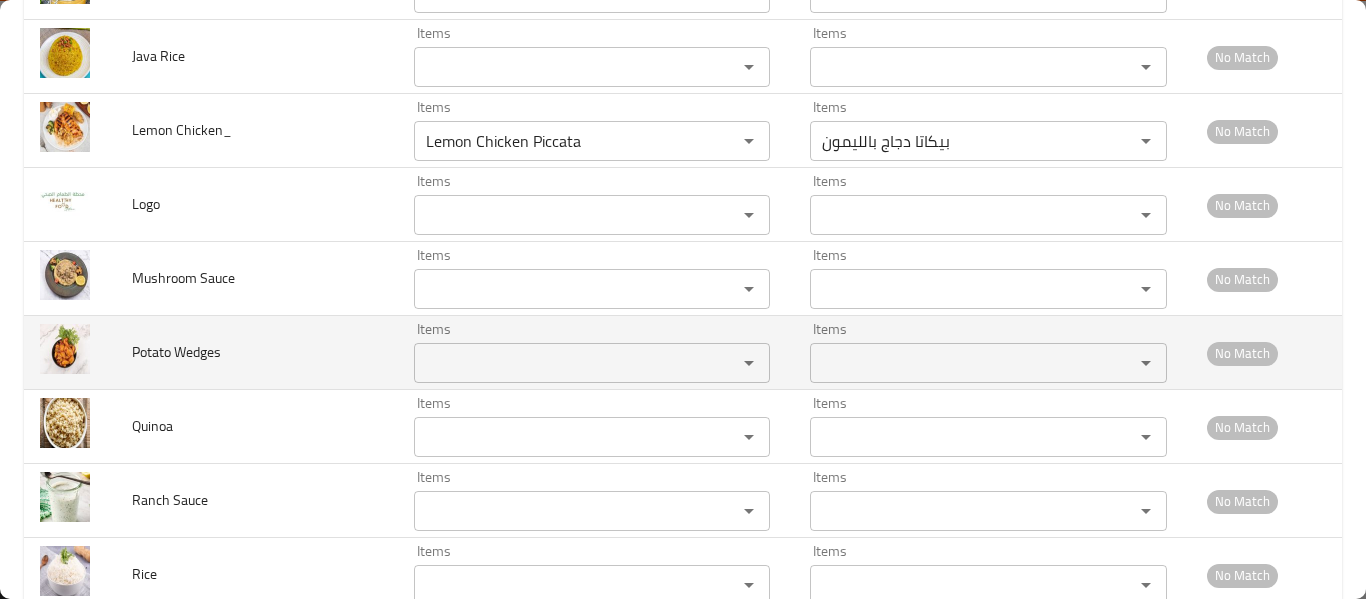 click on "Items" at bounding box center (563, 363) 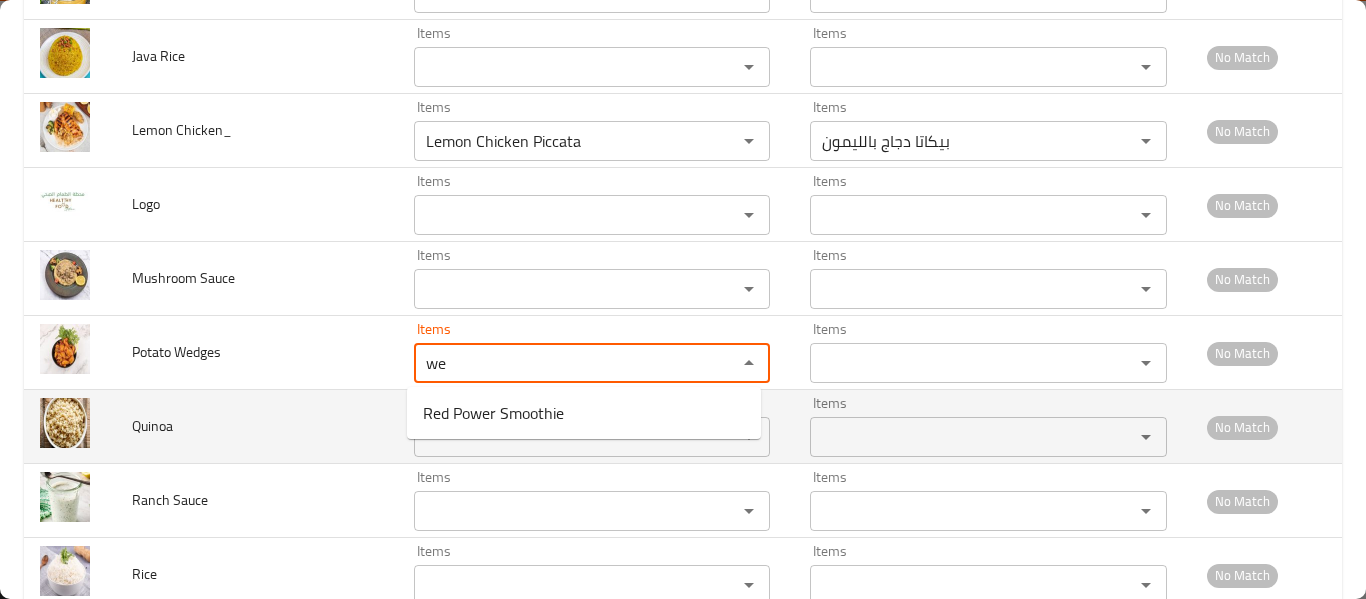 type on "we" 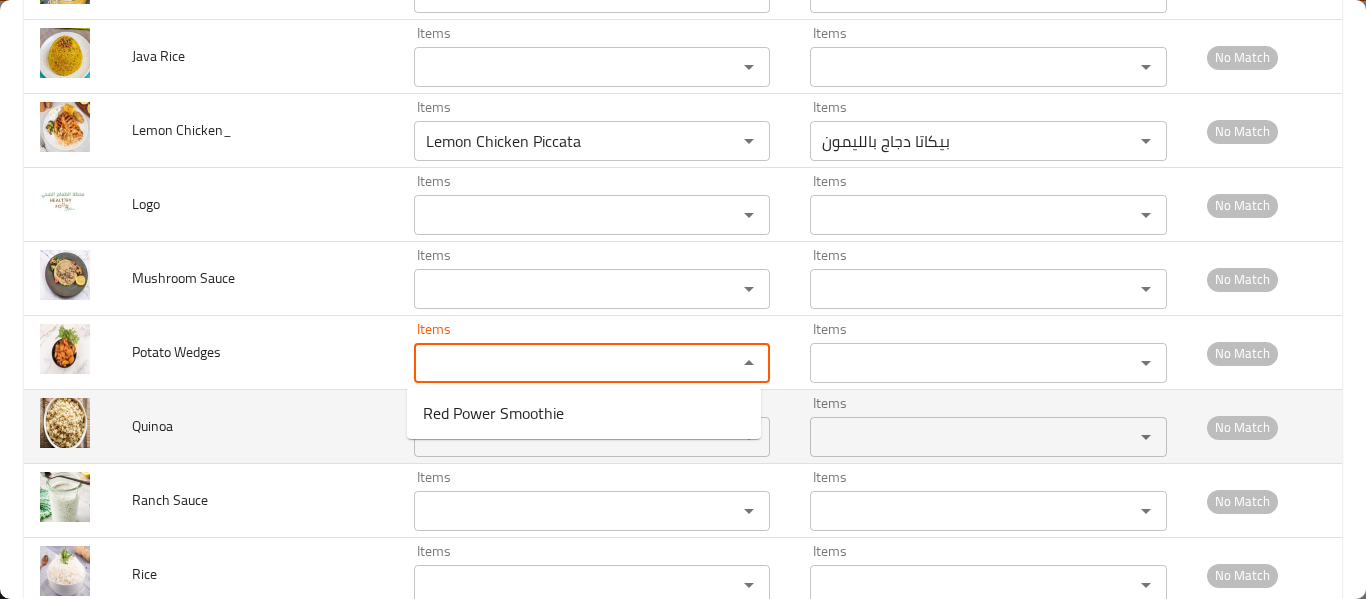 click on "Quinoa" at bounding box center (257, 427) 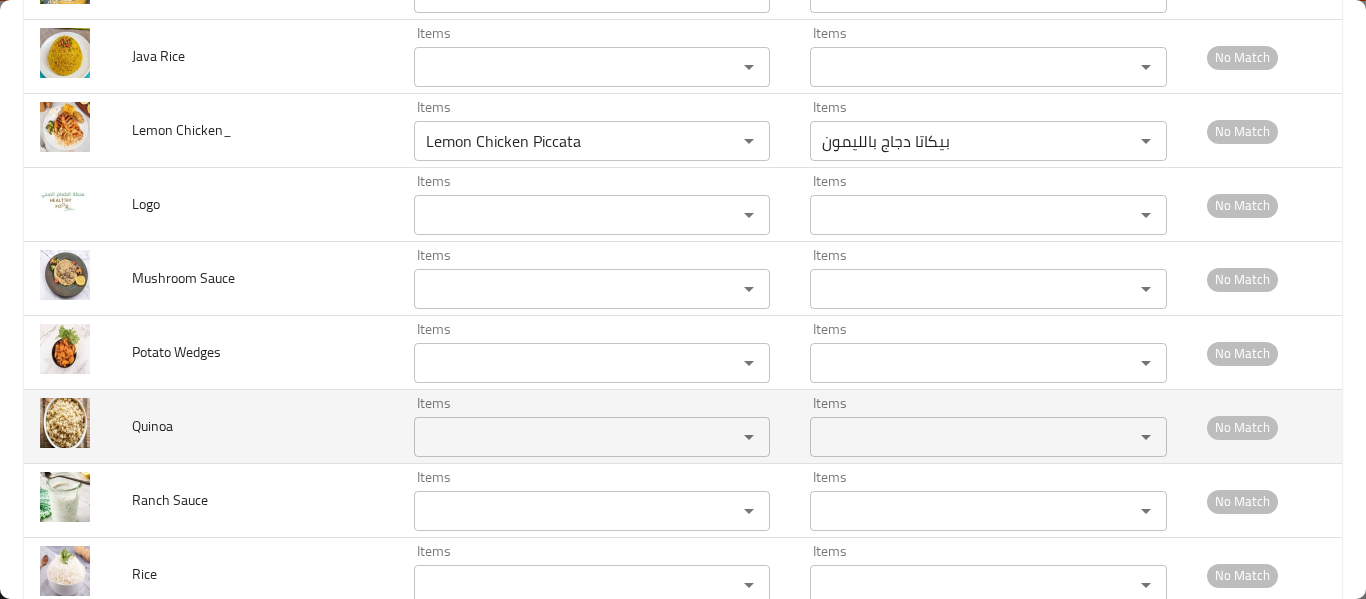 click on "Items" at bounding box center [563, 437] 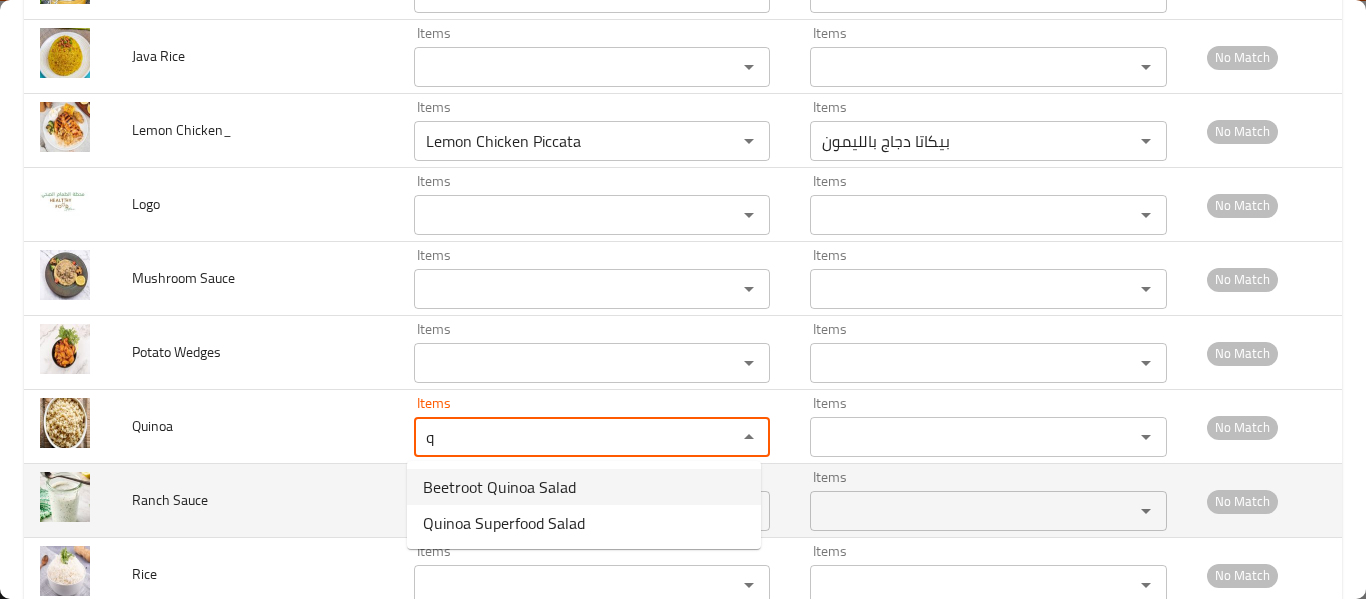 click on "Beetroot Quinoa Salad" at bounding box center (499, 487) 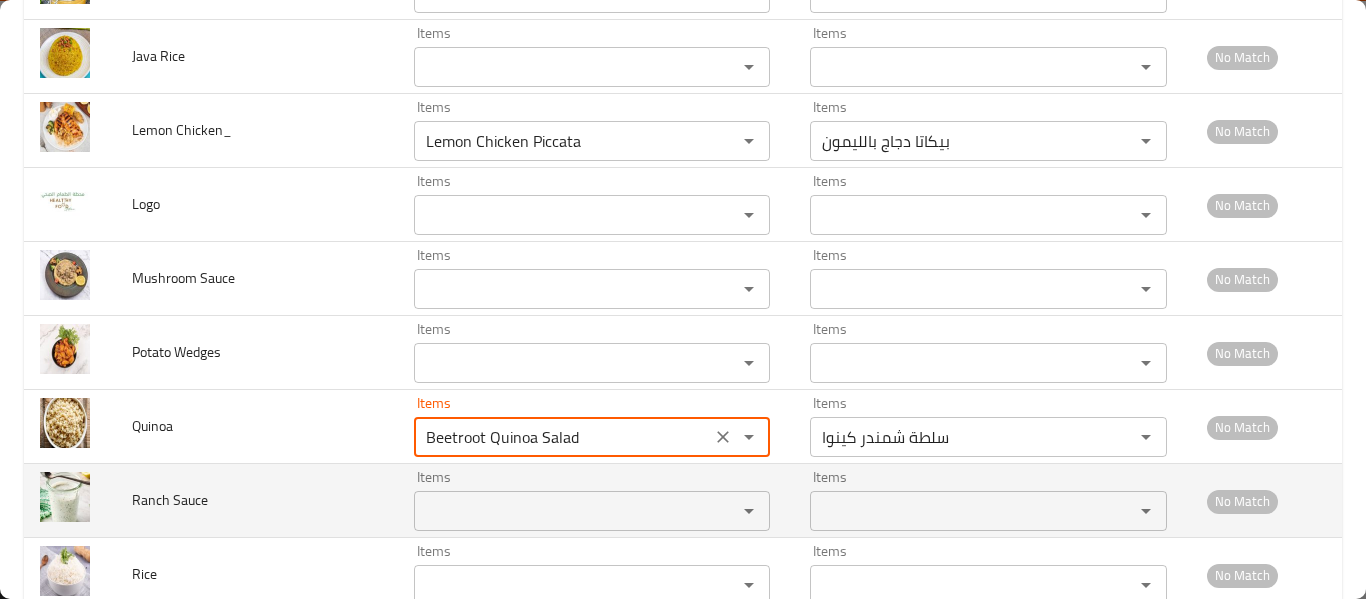 type on "Beetroot Quinoa Salad" 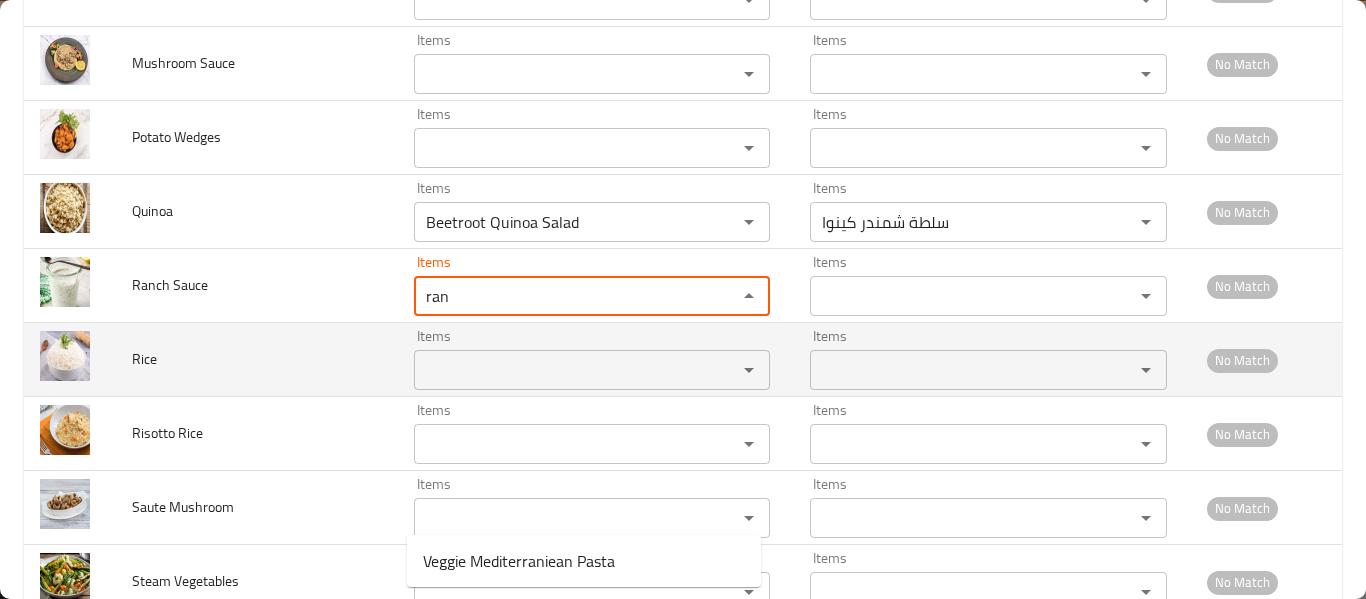 scroll, scrollTop: 5881, scrollLeft: 0, axis: vertical 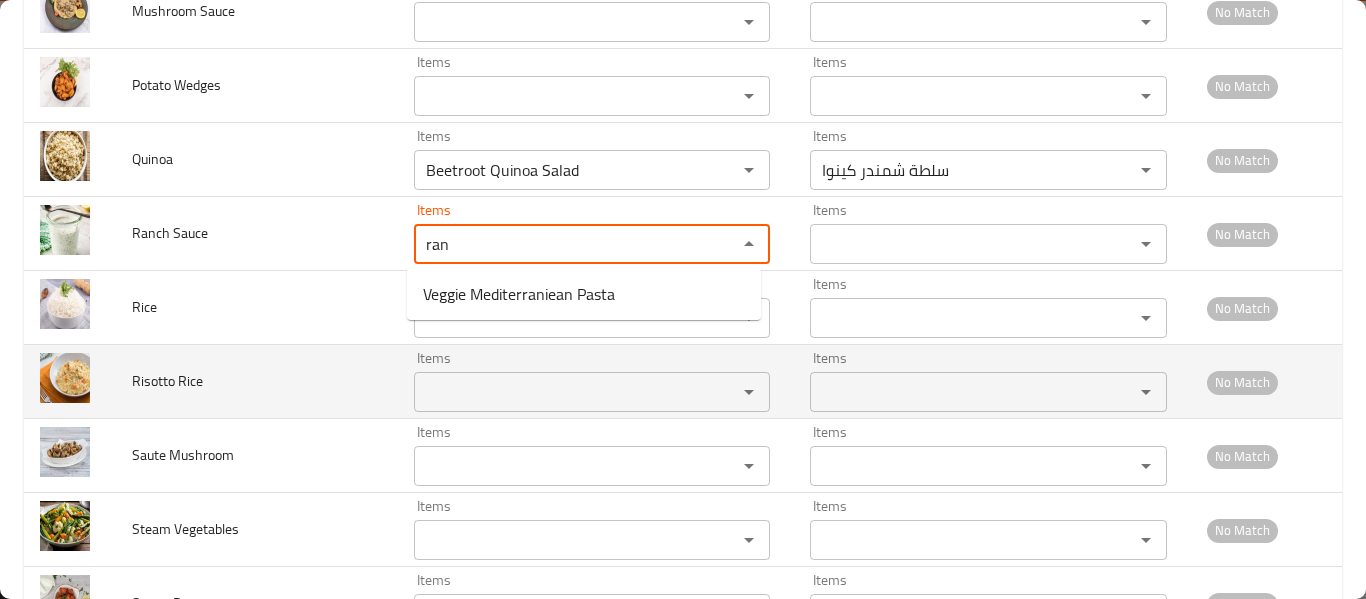 type on "ran" 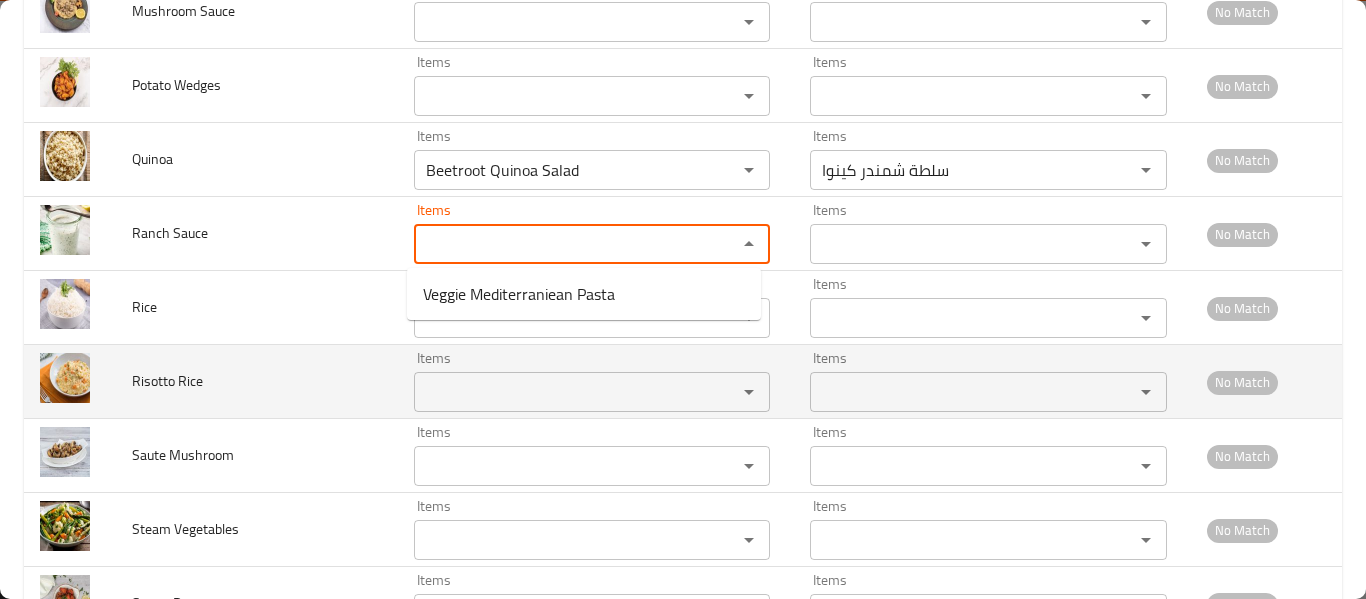 click on "Risotto Rice" at bounding box center [257, 382] 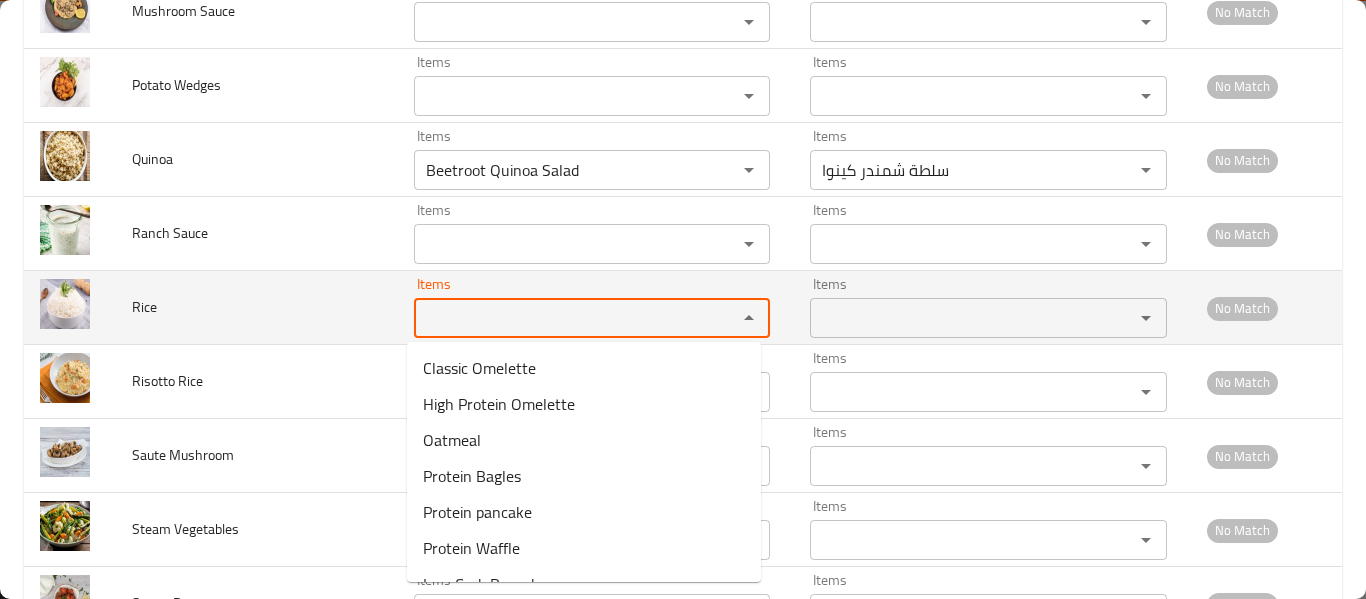 click on "Items" at bounding box center (563, 318) 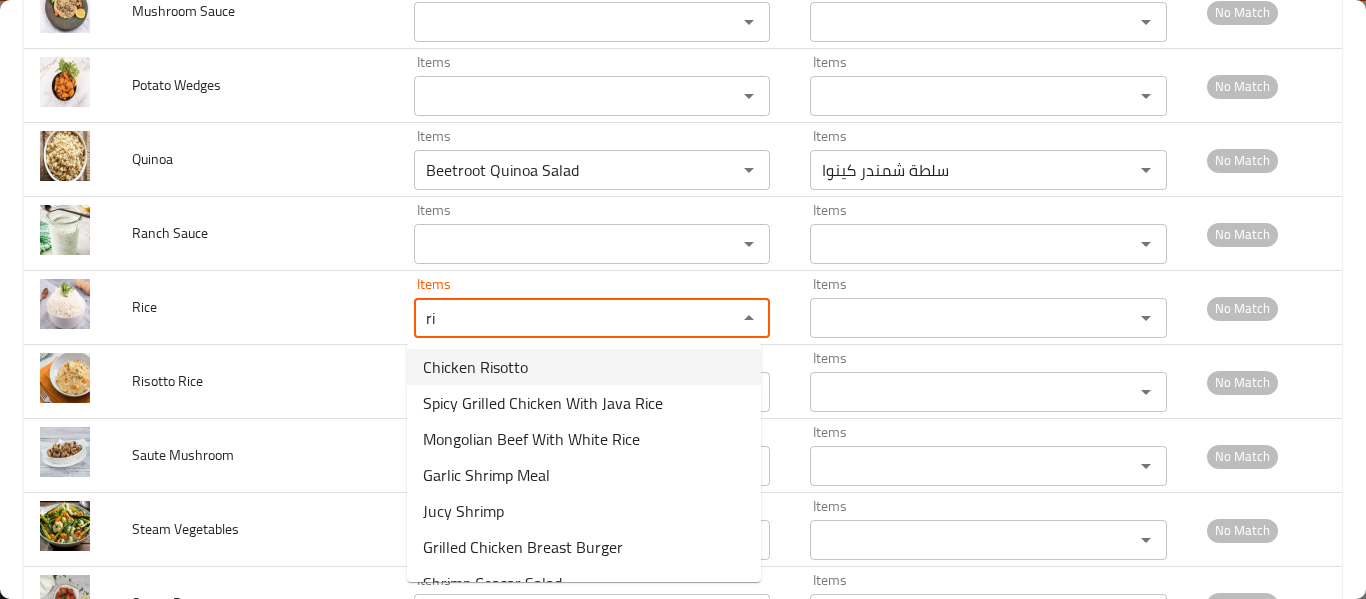 scroll, scrollTop: 172, scrollLeft: 0, axis: vertical 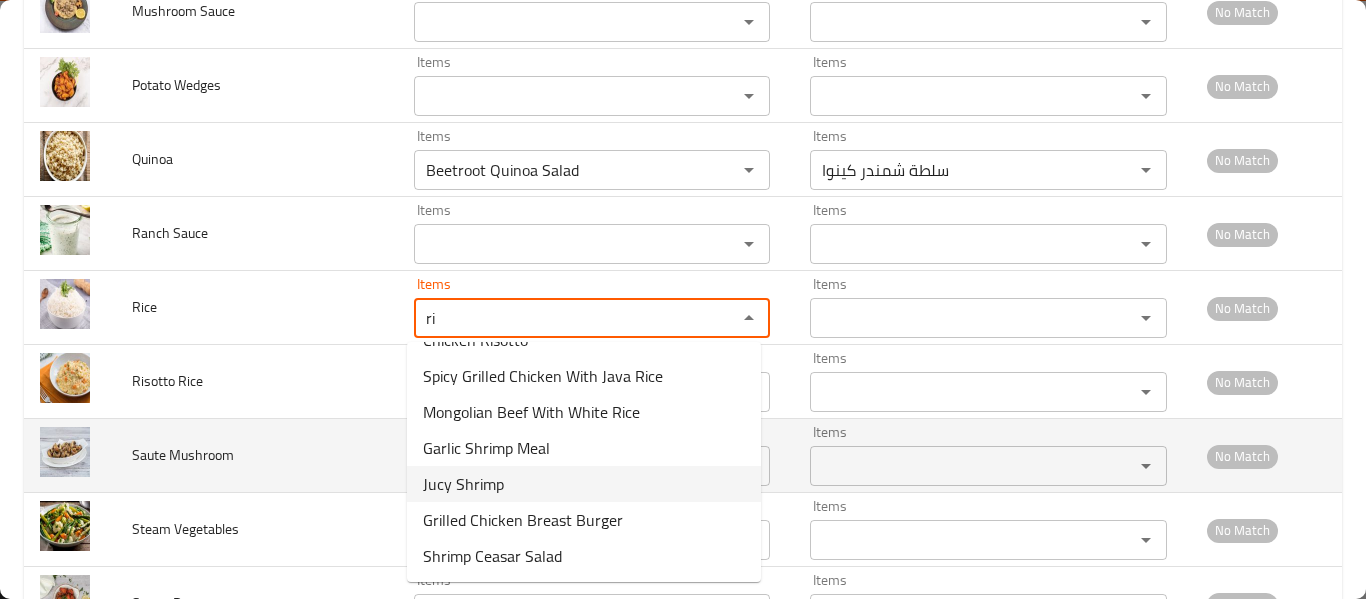 type on "ri" 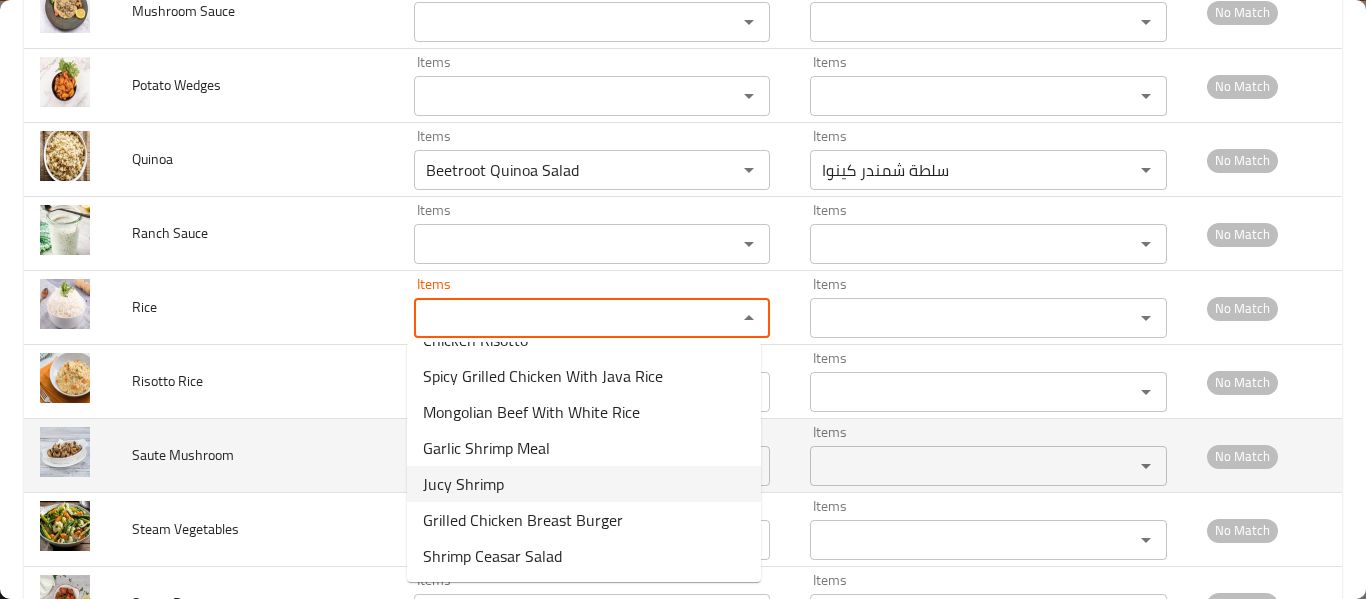 drag, startPoint x: 186, startPoint y: 478, endPoint x: 198, endPoint y: 468, distance: 15.6205 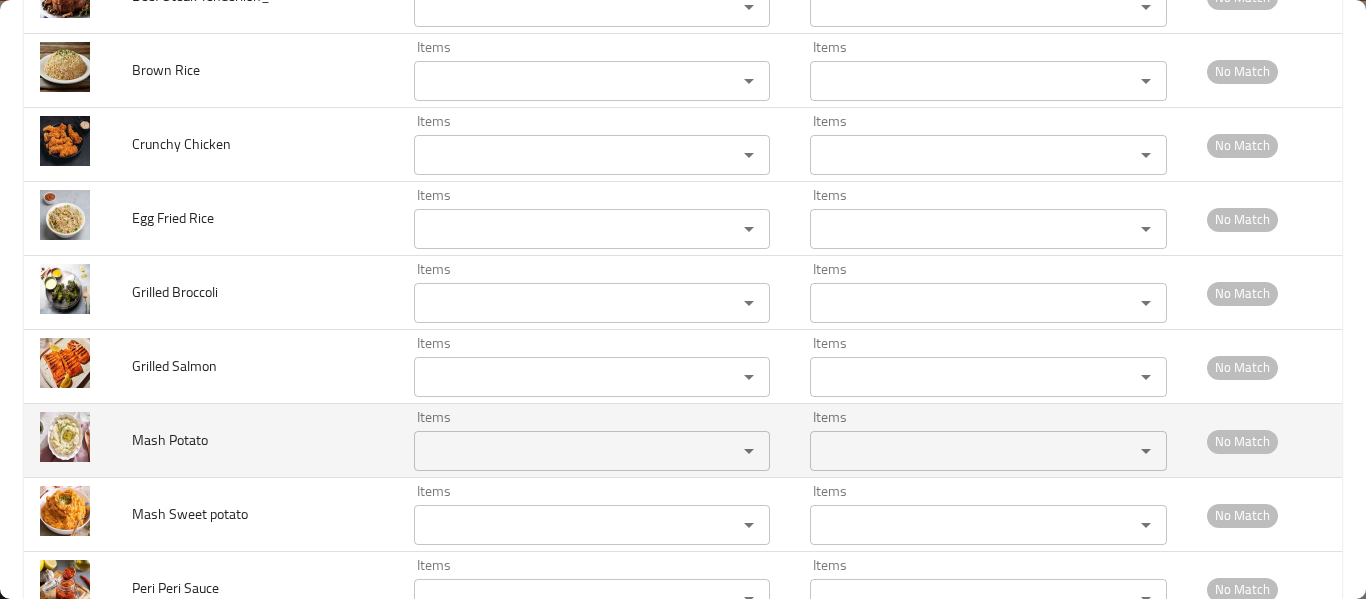 scroll, scrollTop: 6777, scrollLeft: 0, axis: vertical 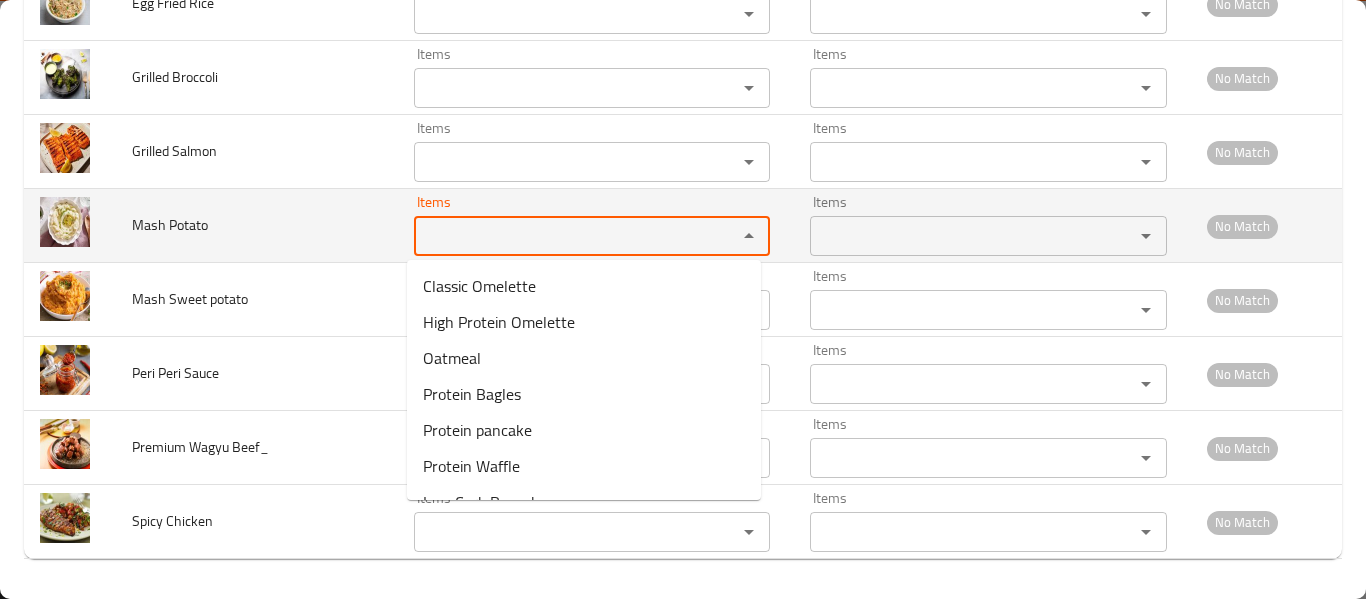 click on "Items" at bounding box center [563, 236] 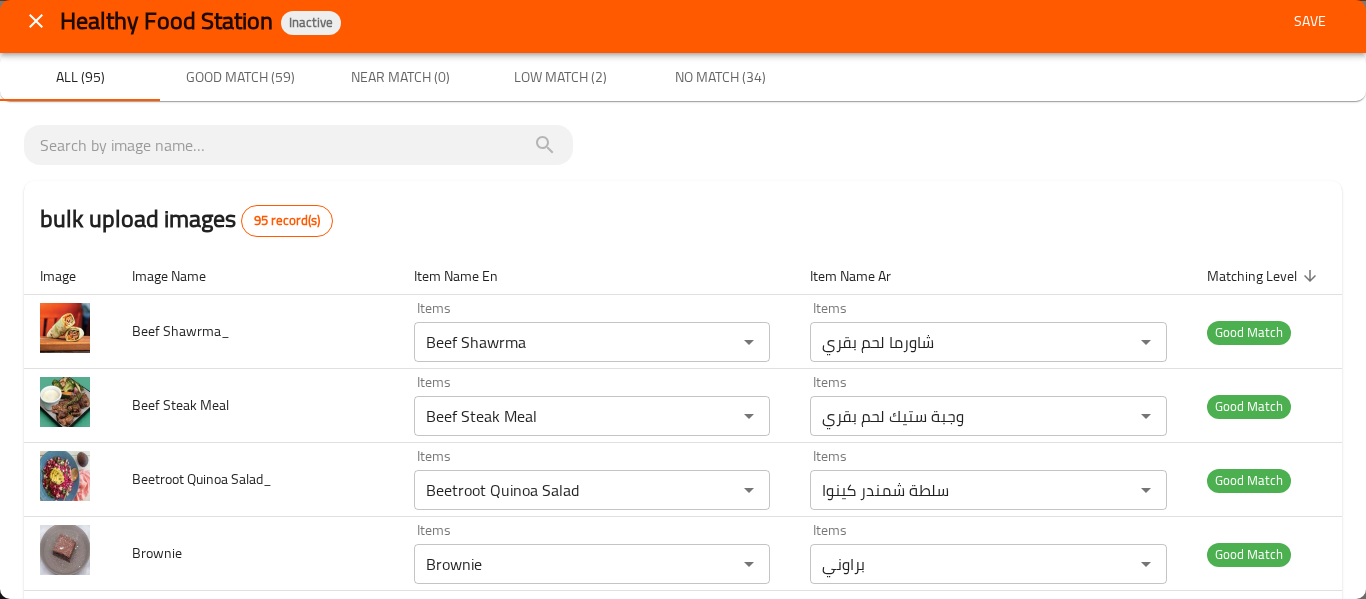 scroll, scrollTop: 0, scrollLeft: 0, axis: both 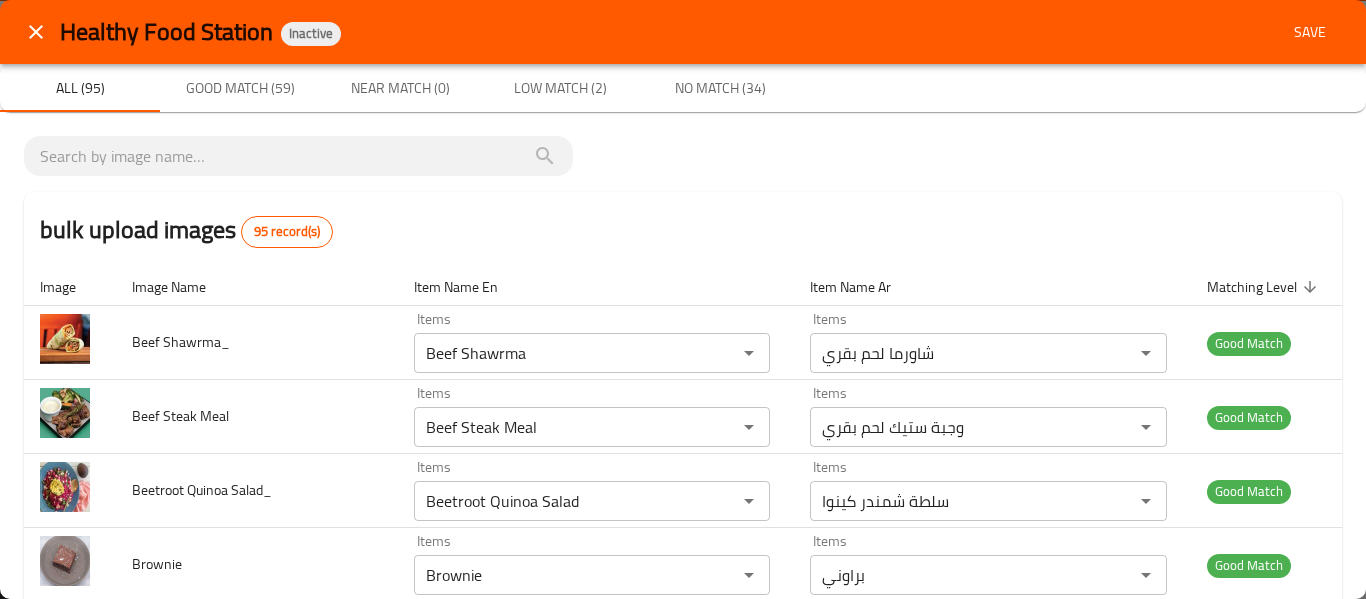 type on "ma" 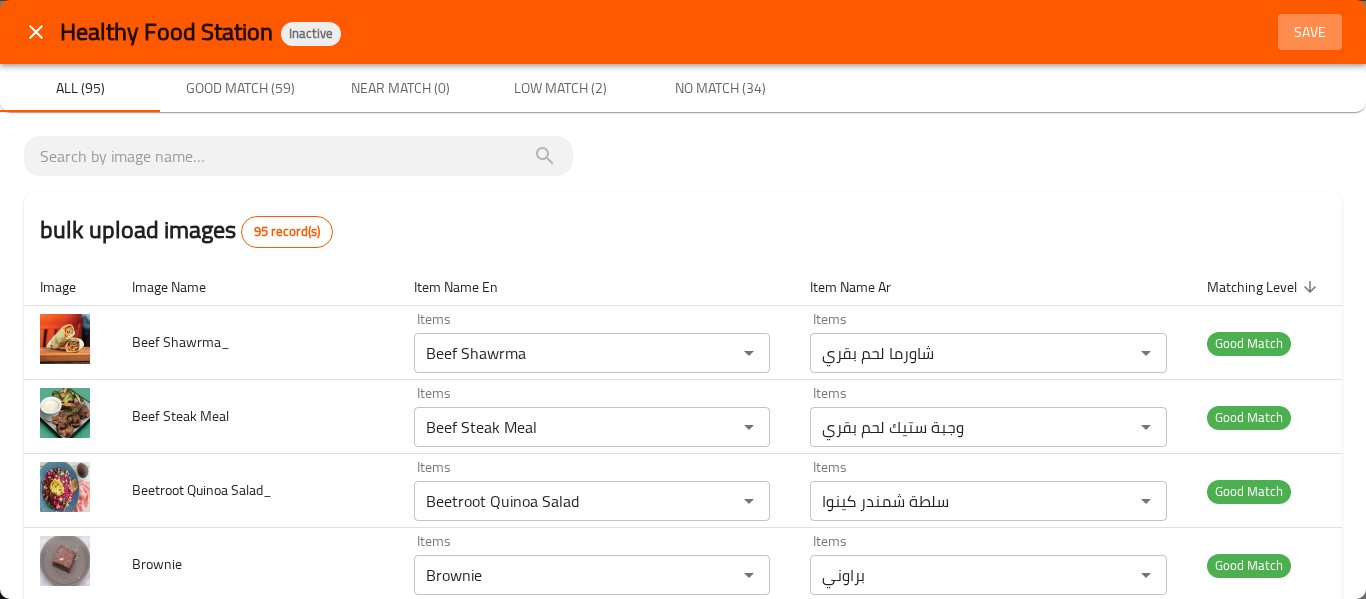 click on "Save" at bounding box center (1310, 32) 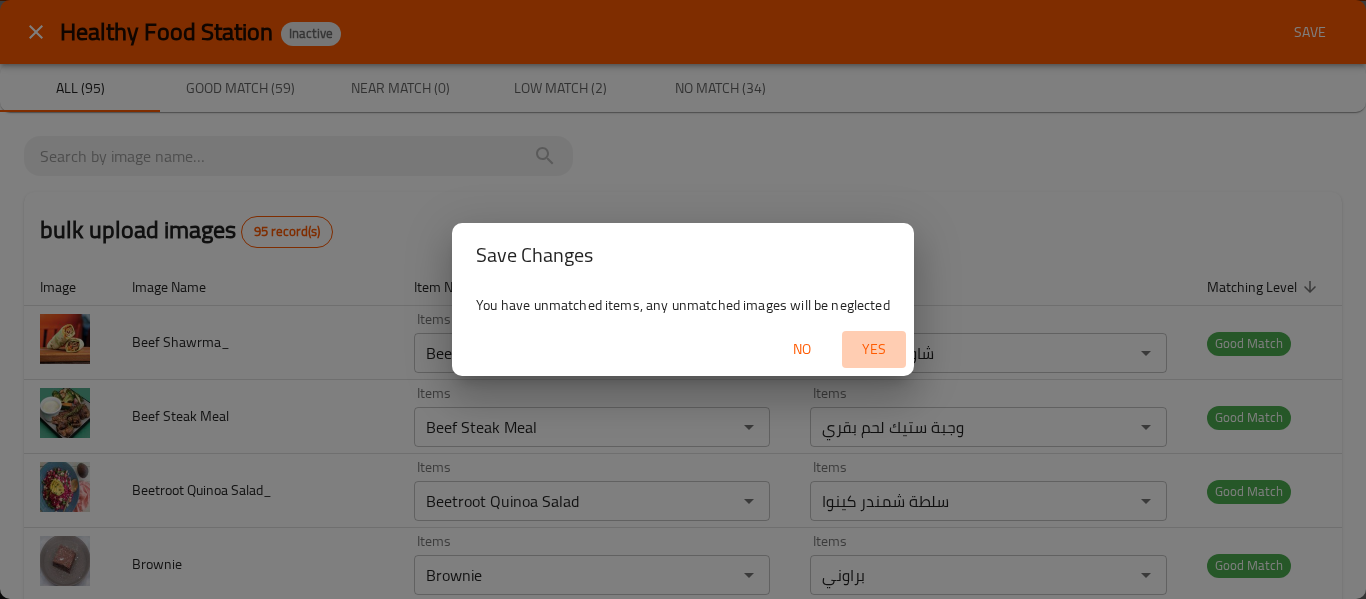 click on "Yes" at bounding box center (874, 349) 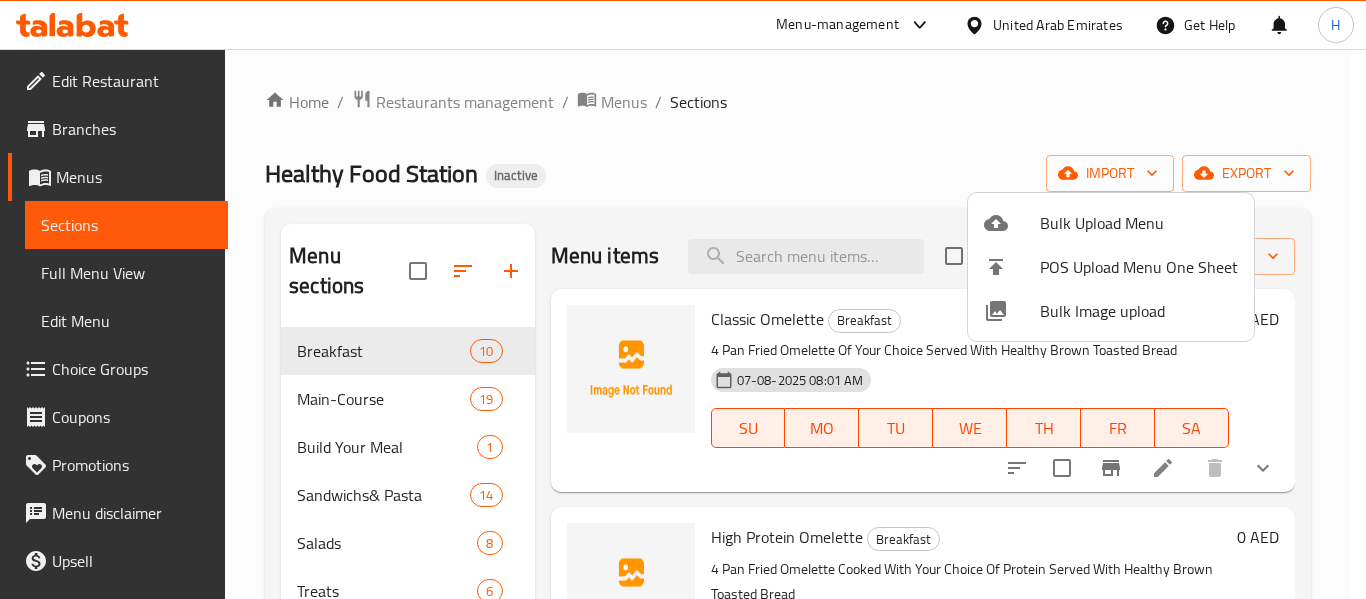 click at bounding box center (683, 299) 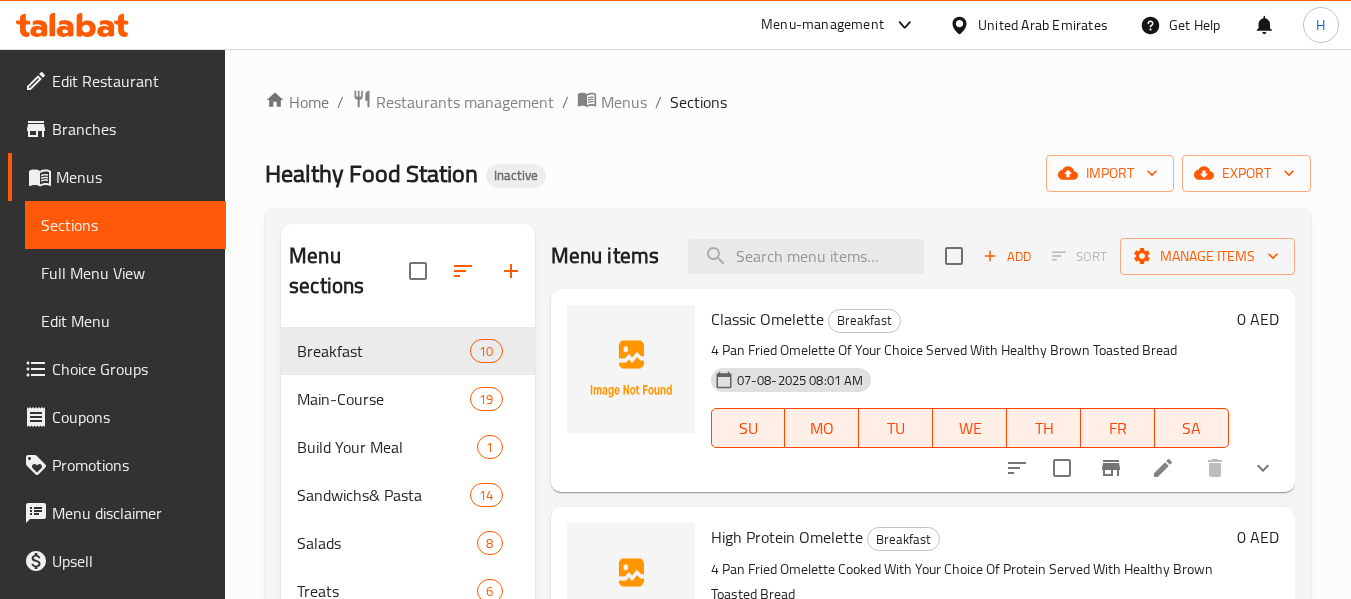 click on "Full Menu View" at bounding box center (125, 273) 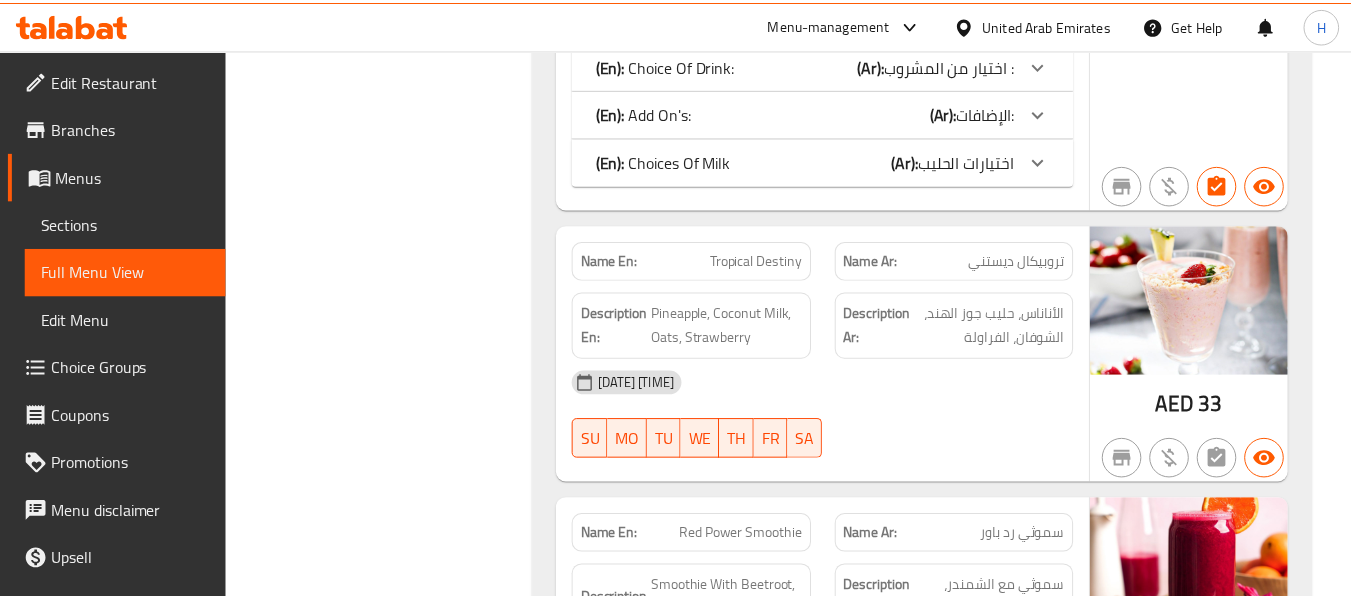 scroll, scrollTop: 28448, scrollLeft: 0, axis: vertical 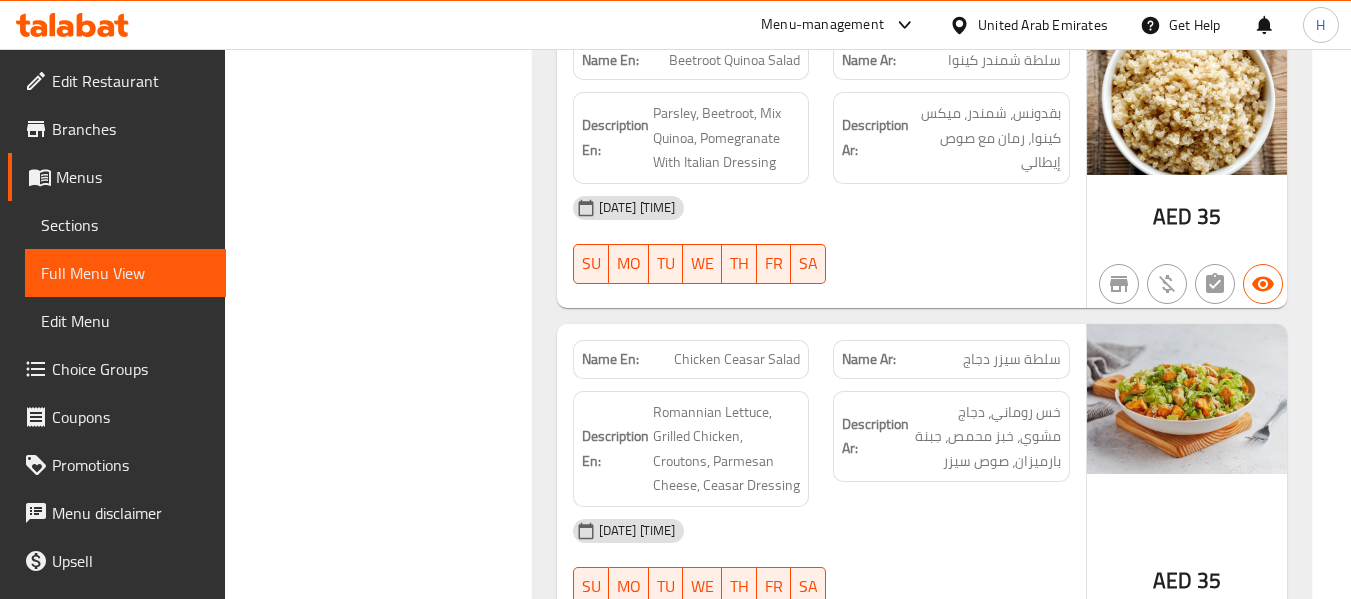 click on "Menu-management" at bounding box center (822, 25) 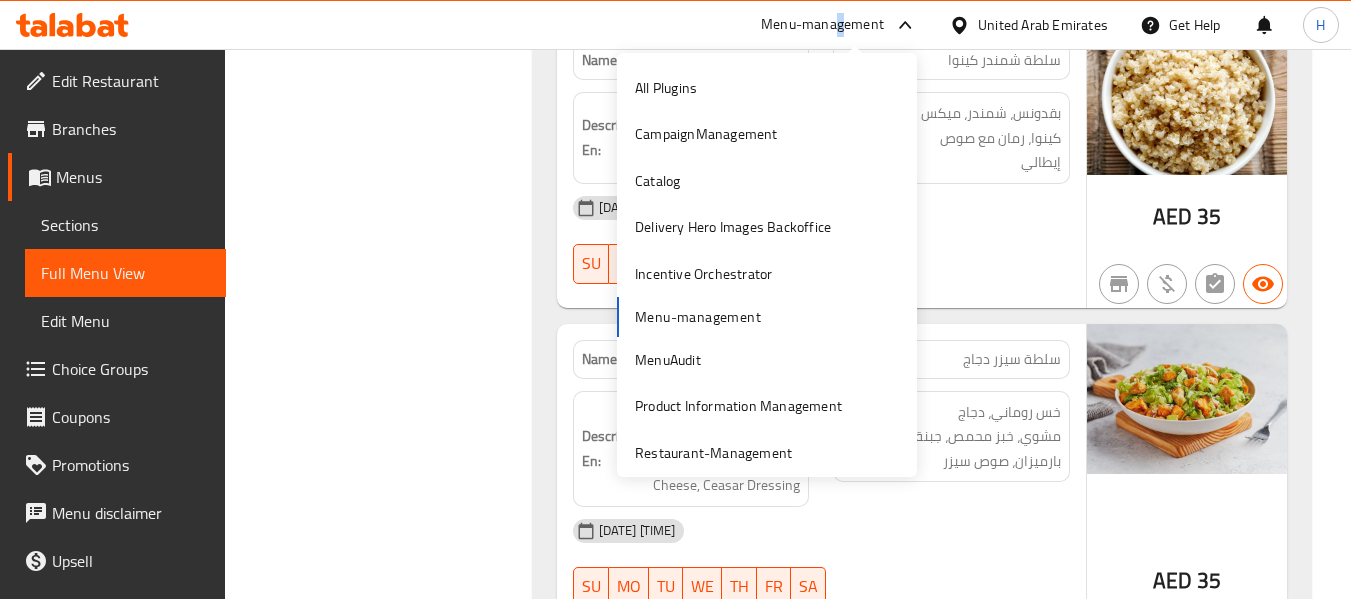 click on "Menu-management" at bounding box center [822, 25] 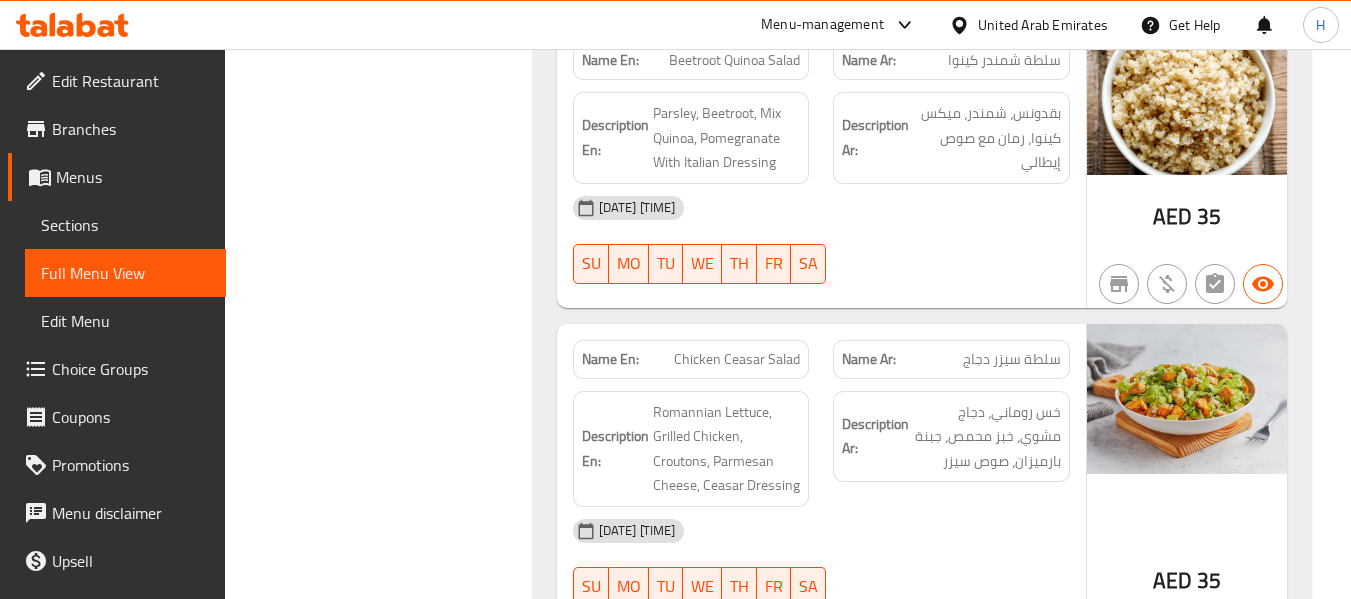 click on "Menu-management" at bounding box center (822, 25) 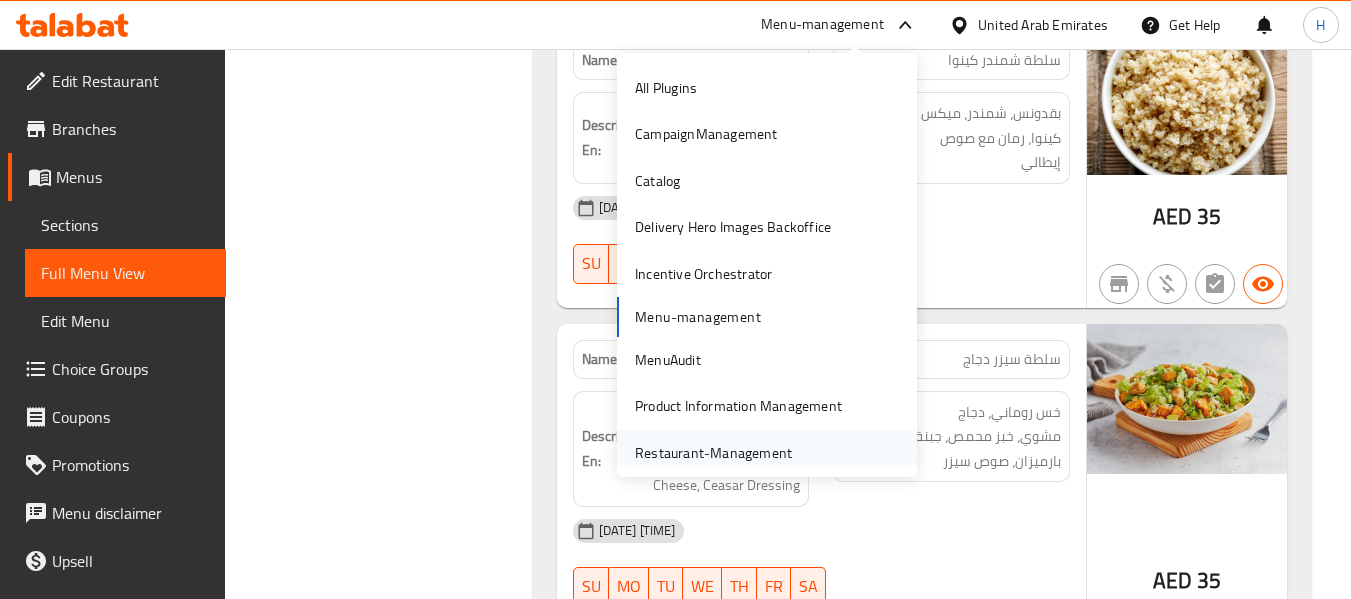 click on "Restaurant-Management" at bounding box center [713, 453] 